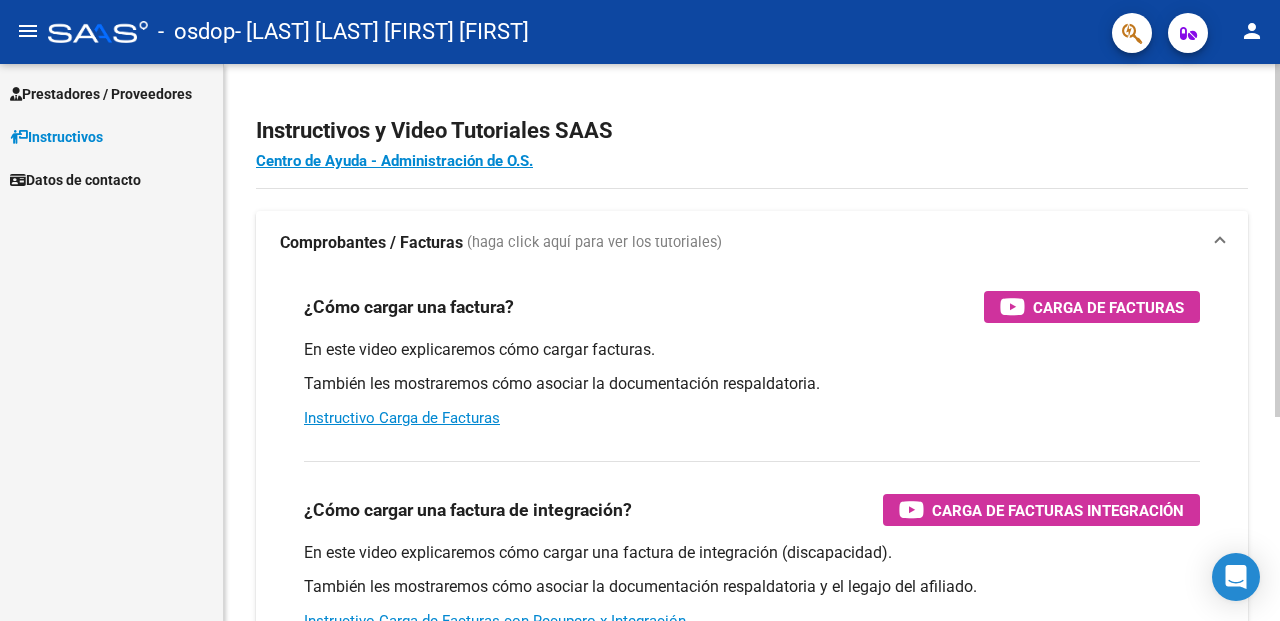 scroll, scrollTop: 0, scrollLeft: 0, axis: both 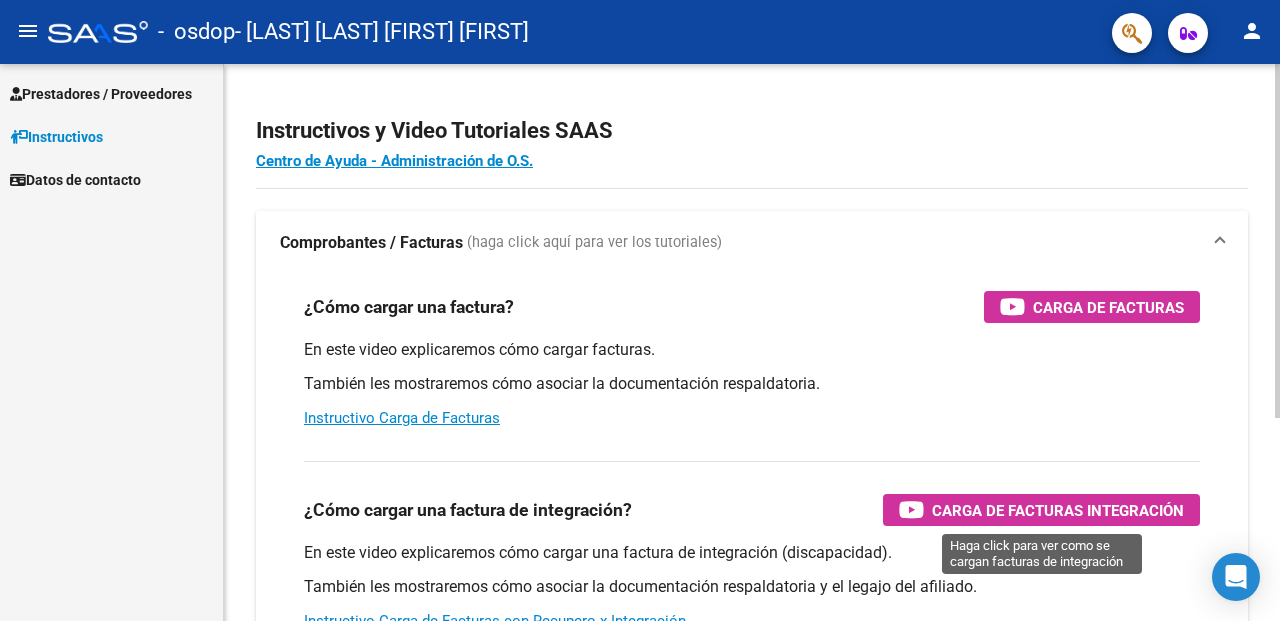 click on "Carga de Facturas Integración" at bounding box center [1058, 510] 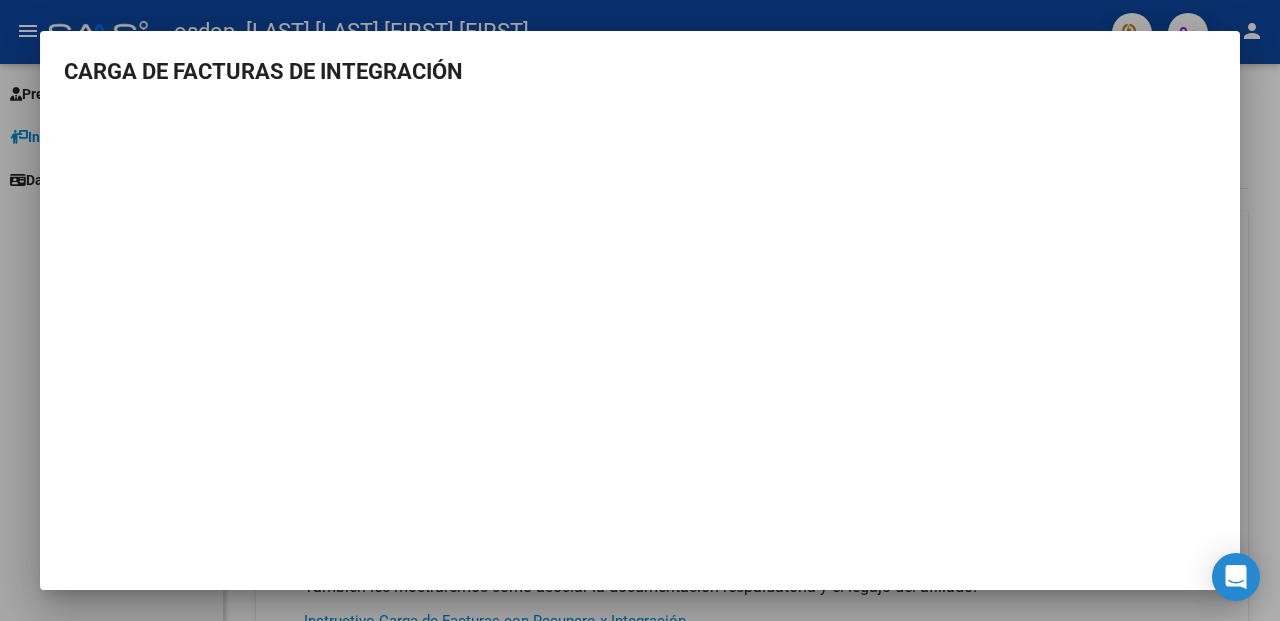 click on "CARGA DE FACTURAS DE INTEGRACIÓN" at bounding box center (640, 310) 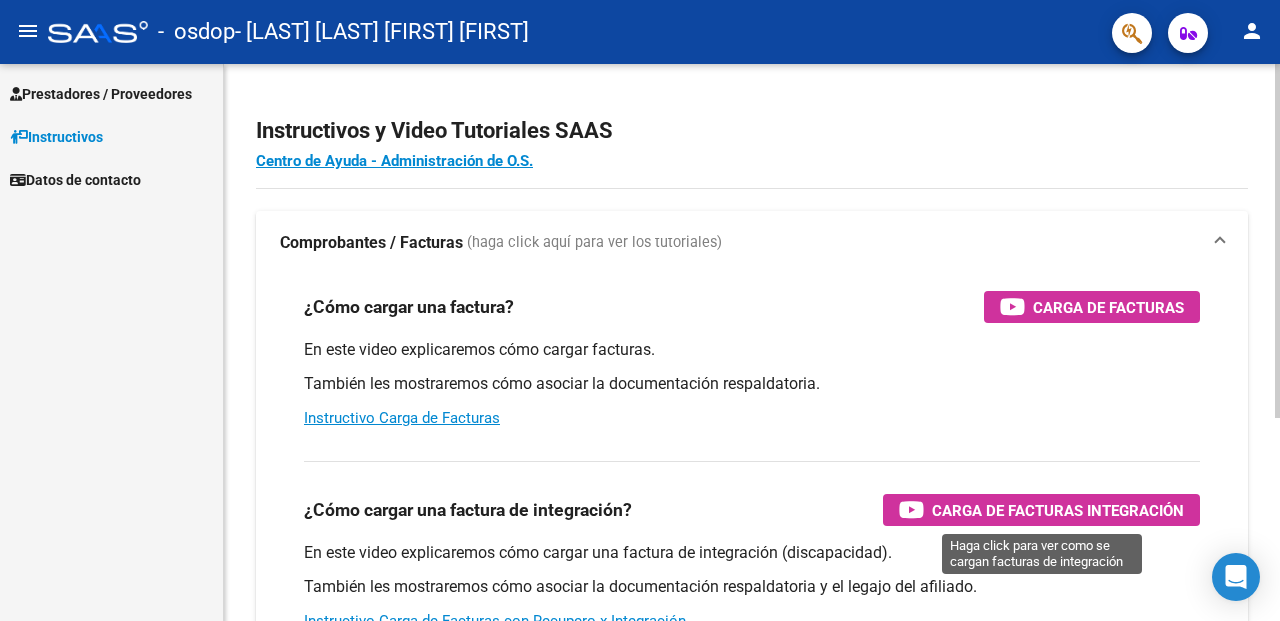 click on "Carga de Facturas Integración" at bounding box center [1058, 510] 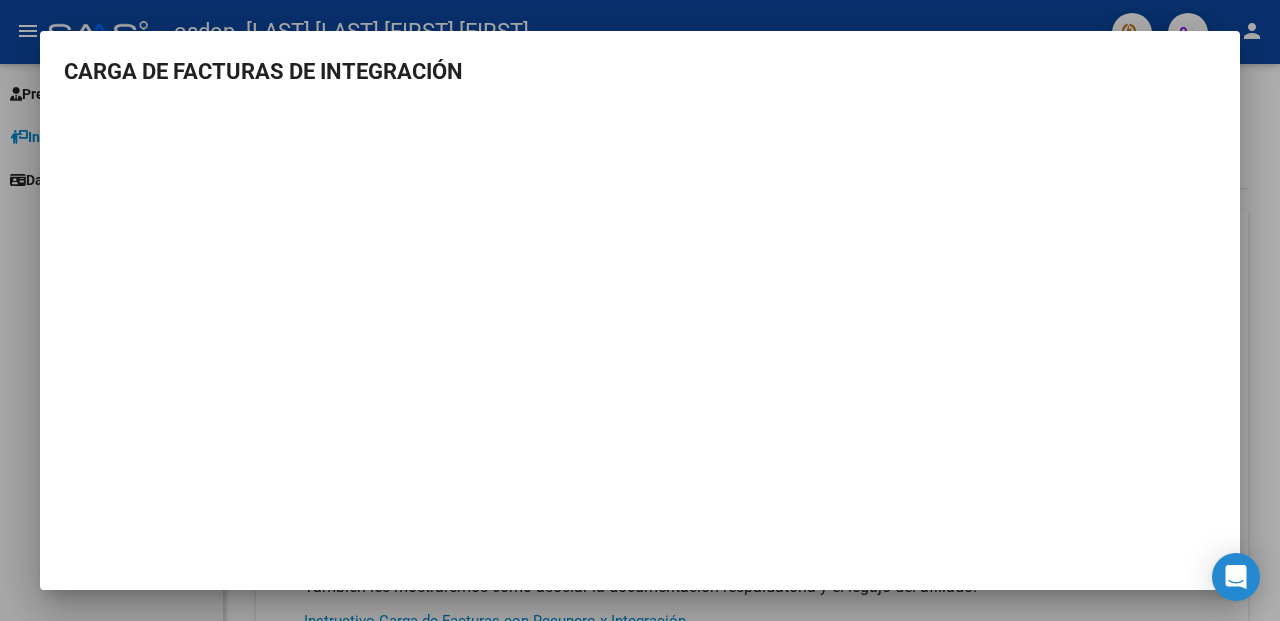 click at bounding box center [640, 310] 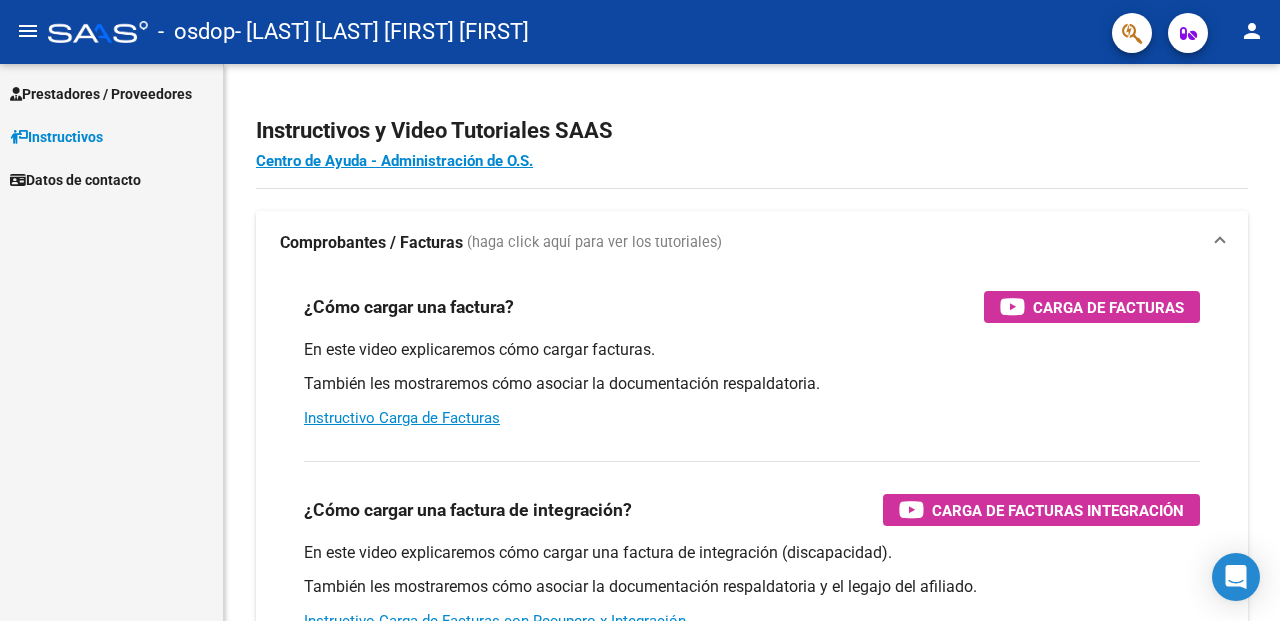 click on "Prestadores / Proveedores" at bounding box center (101, 94) 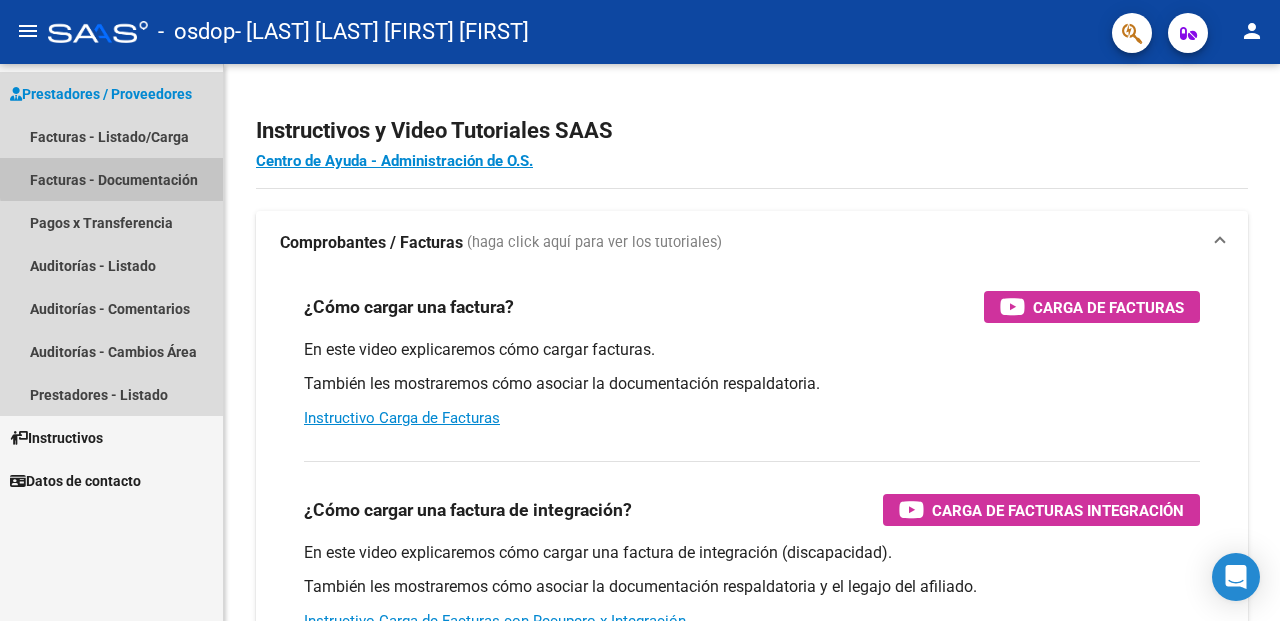 click on "Facturas - Documentación" at bounding box center (111, 179) 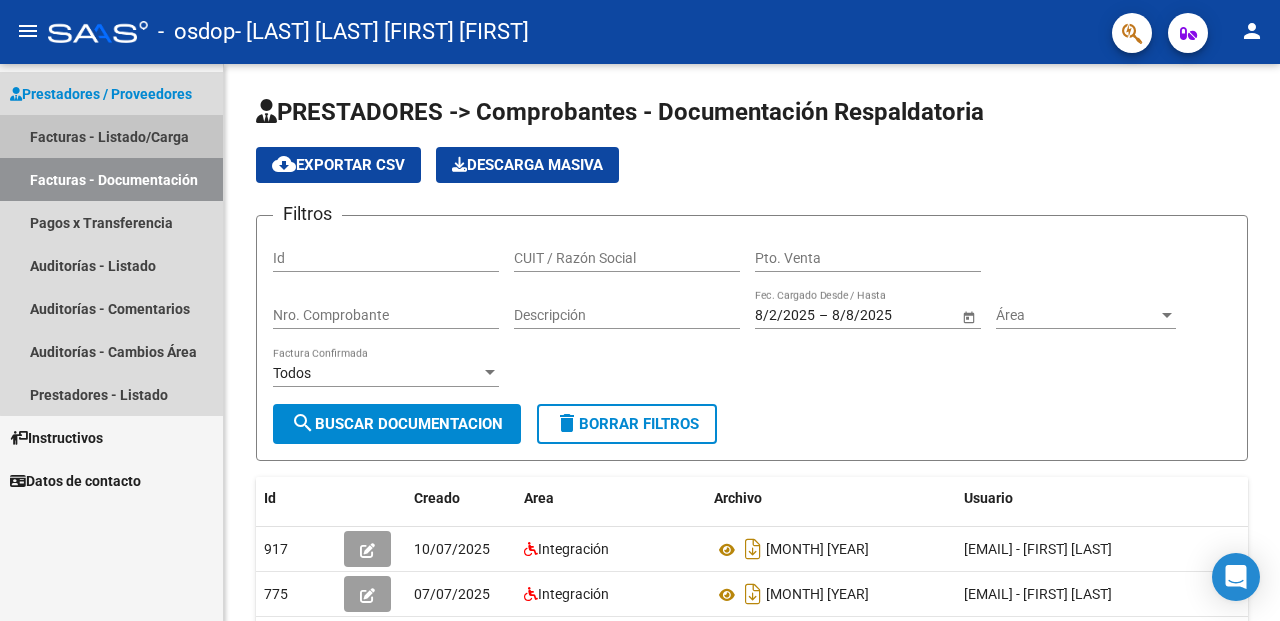 click on "Facturas - Listado/Carga" at bounding box center [111, 136] 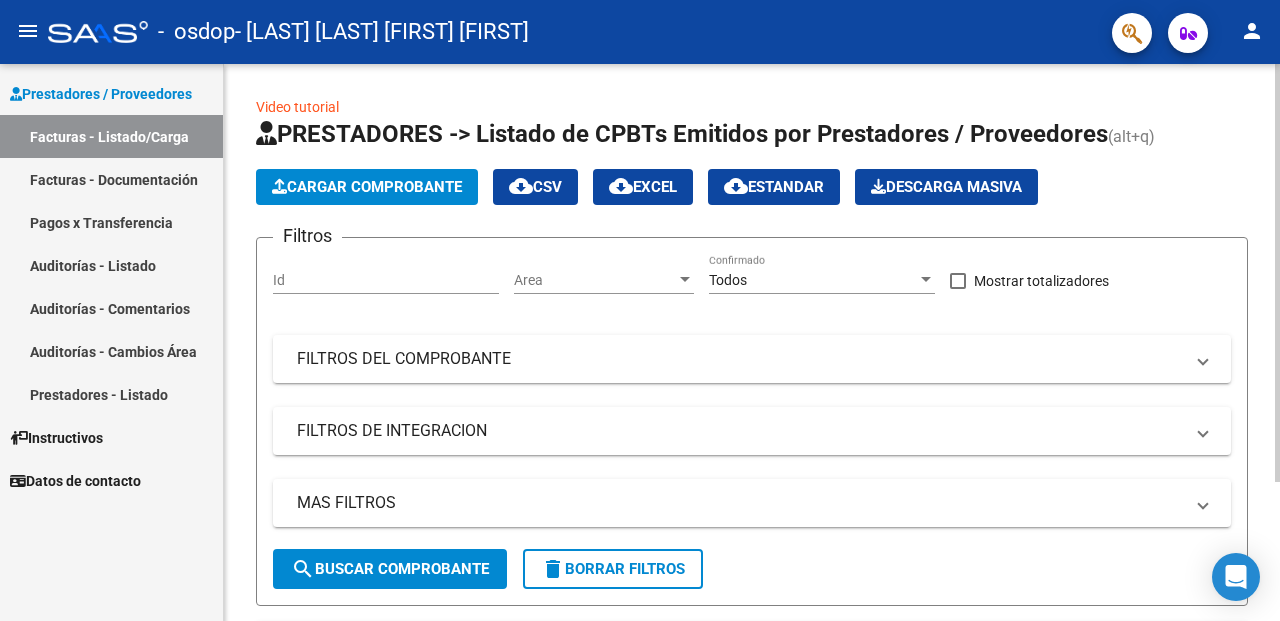 click on "Cargar Comprobante" 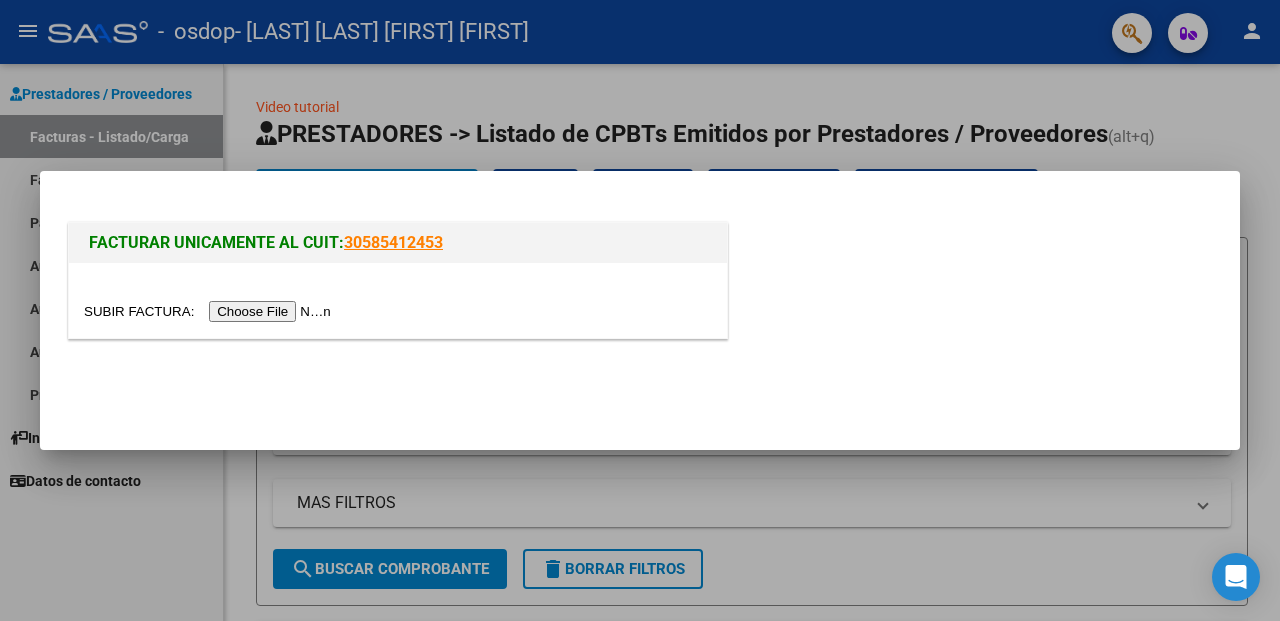click at bounding box center (210, 311) 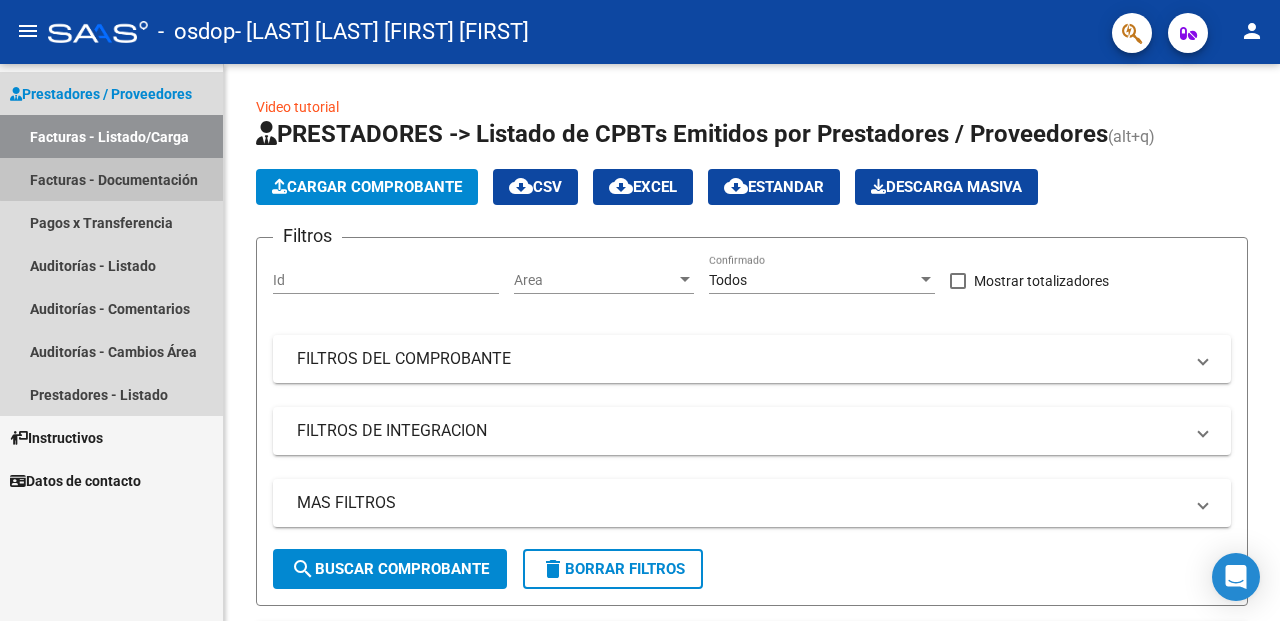 click on "Facturas - Documentación" at bounding box center [111, 179] 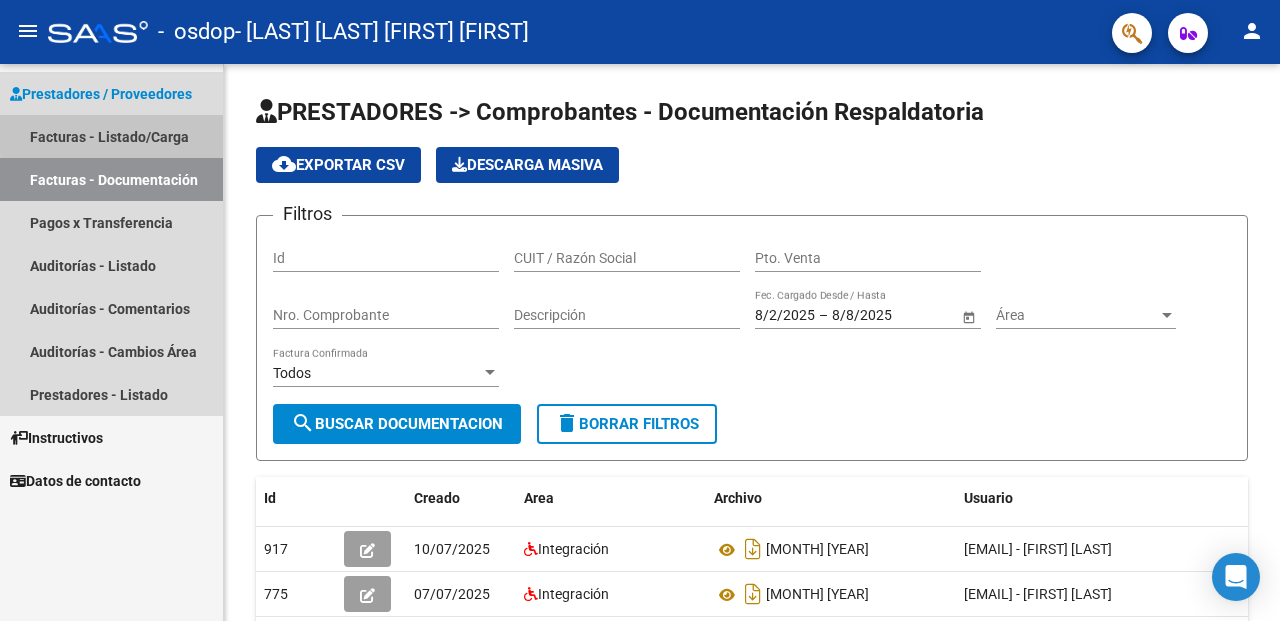 click on "Facturas - Listado/Carga" at bounding box center [111, 136] 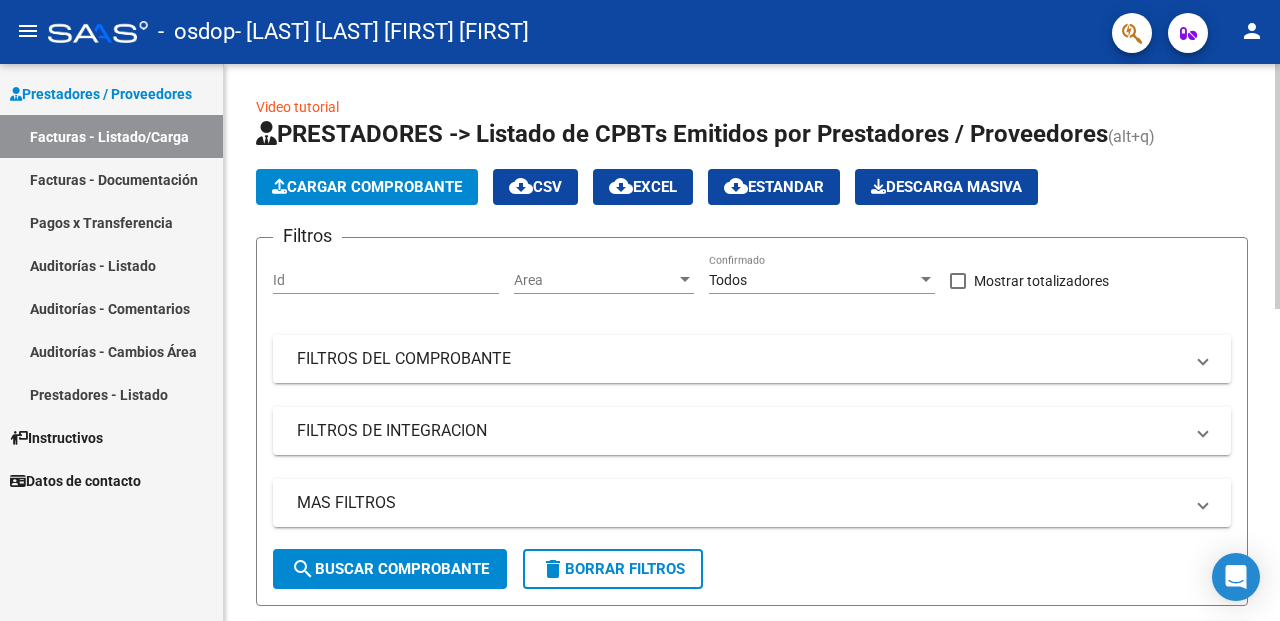 click on "FILTROS DEL COMPROBANTE" at bounding box center (752, 359) 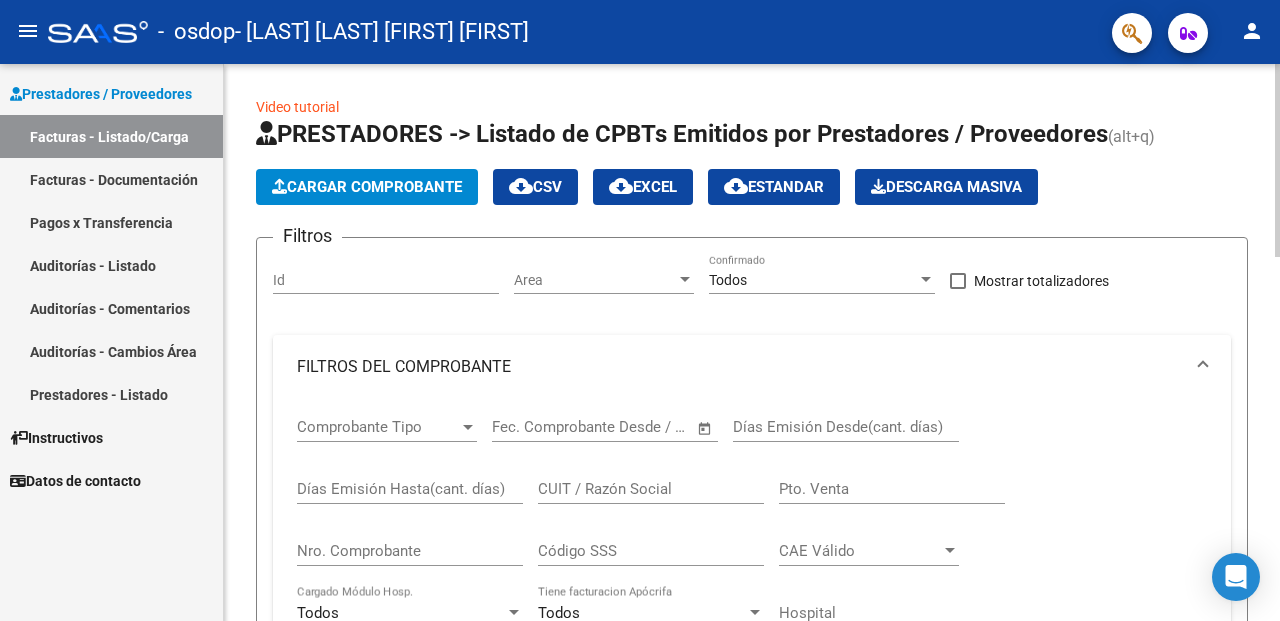 click at bounding box center (685, 279) 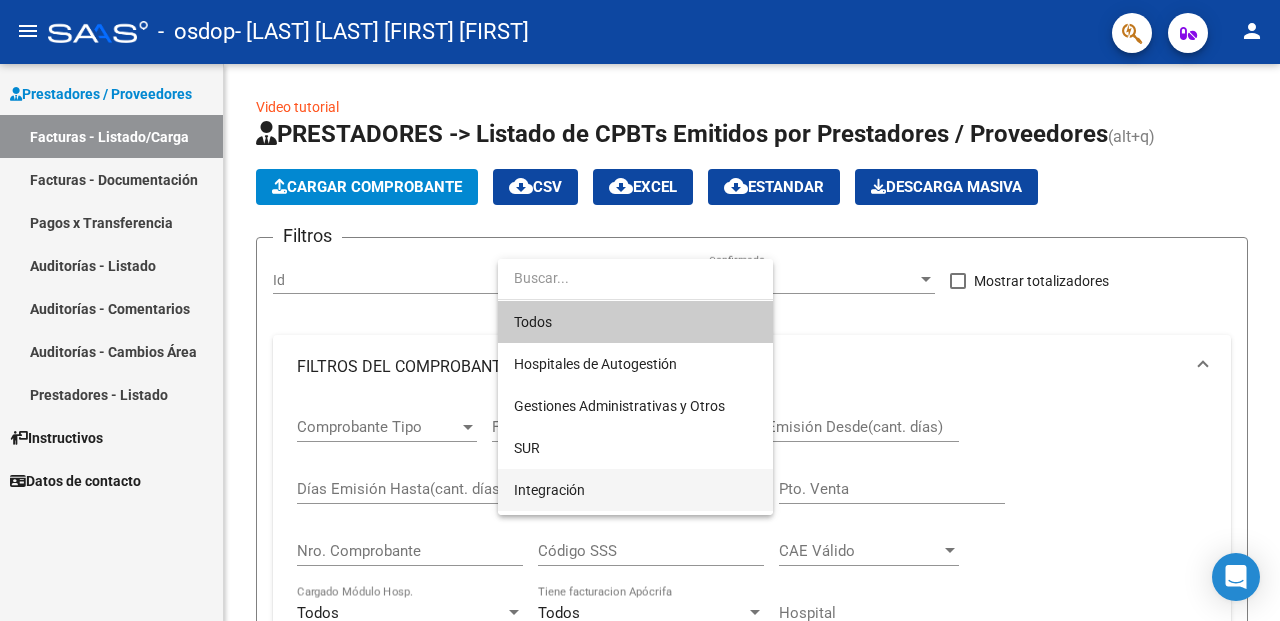 click on "Integración" at bounding box center [635, 490] 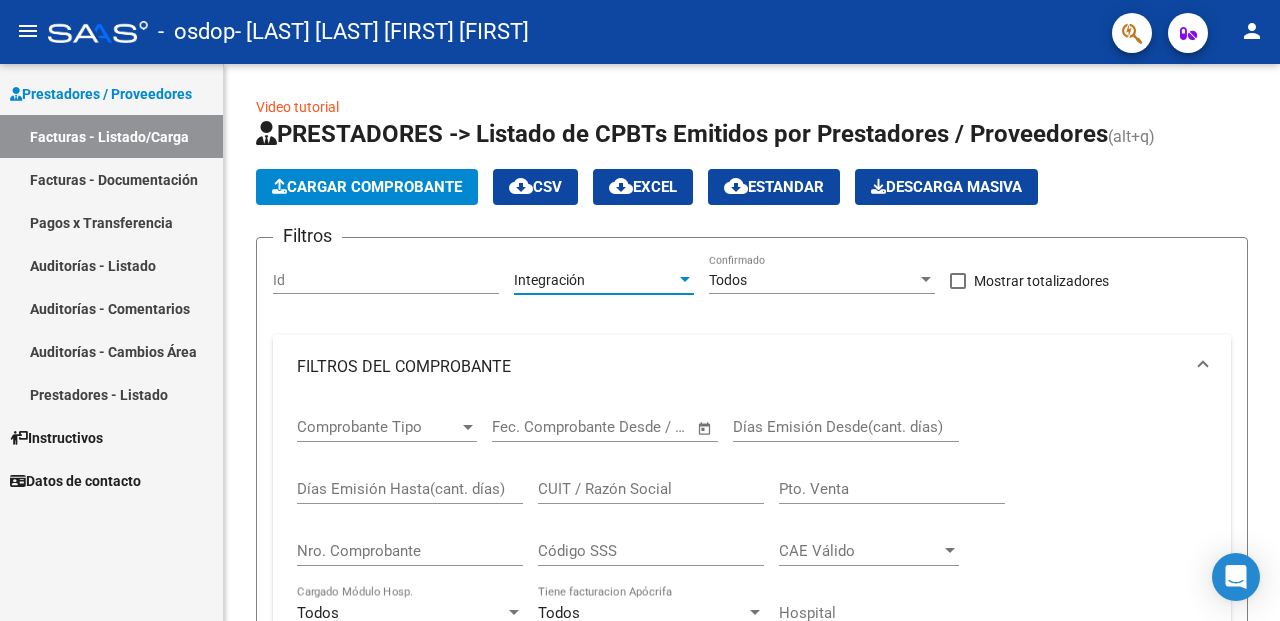 click on "Instructivos" at bounding box center [111, 437] 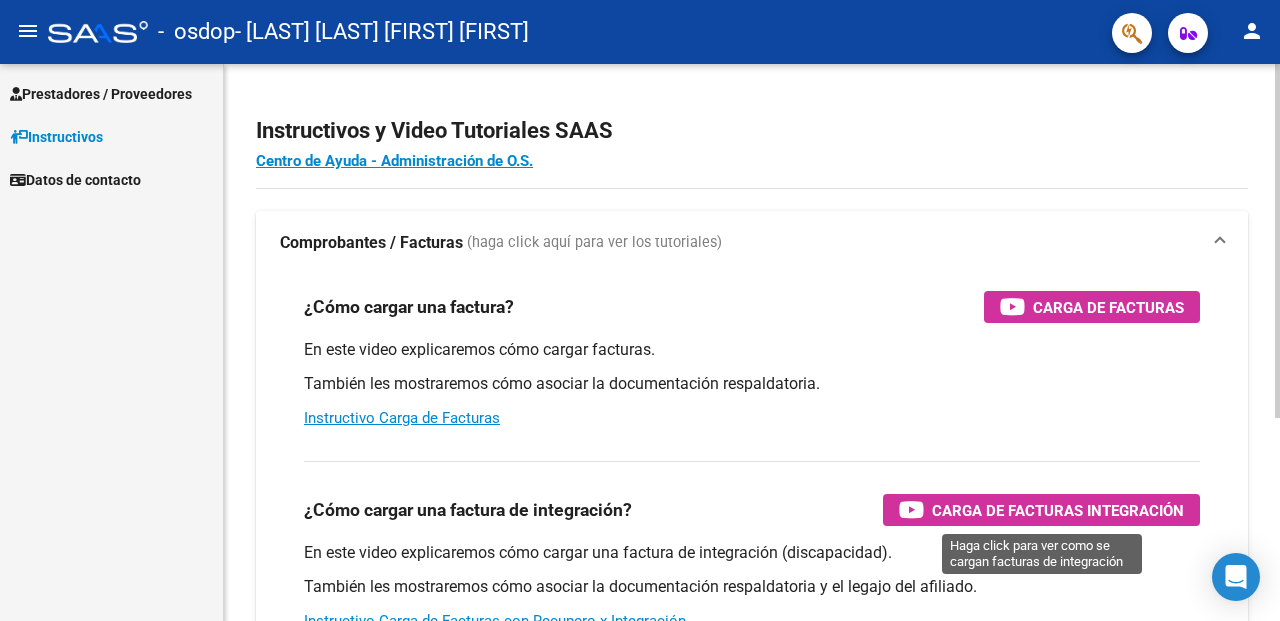click on "Carga de Facturas Integración" at bounding box center (1058, 510) 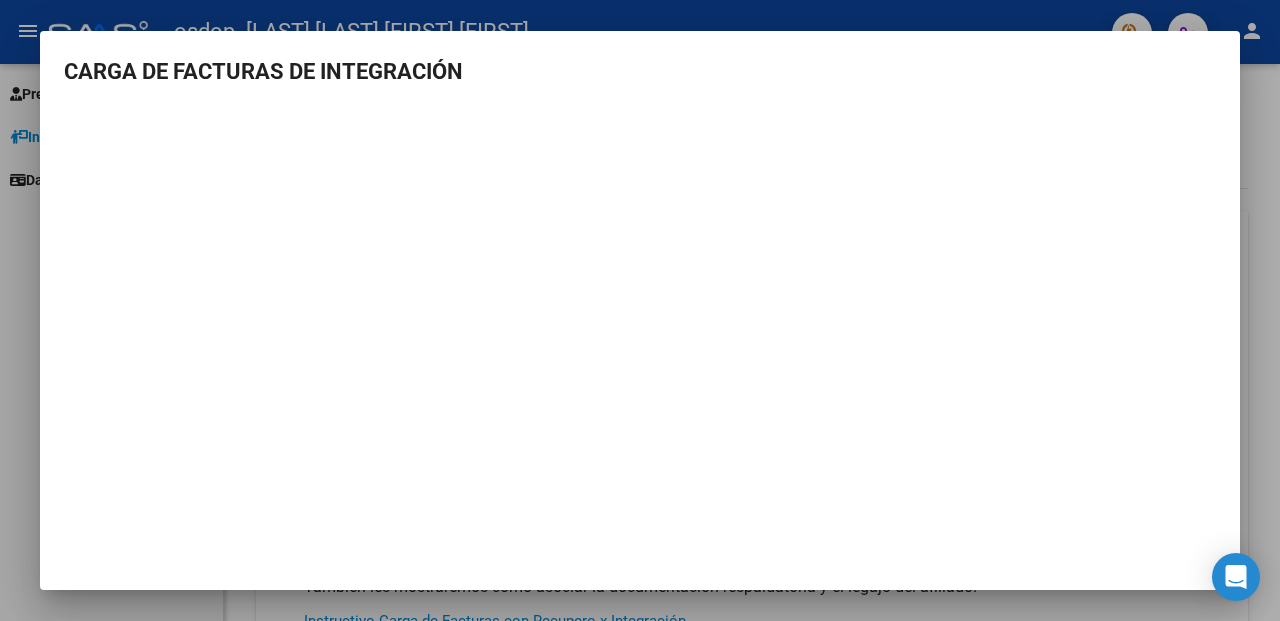 click at bounding box center [640, 310] 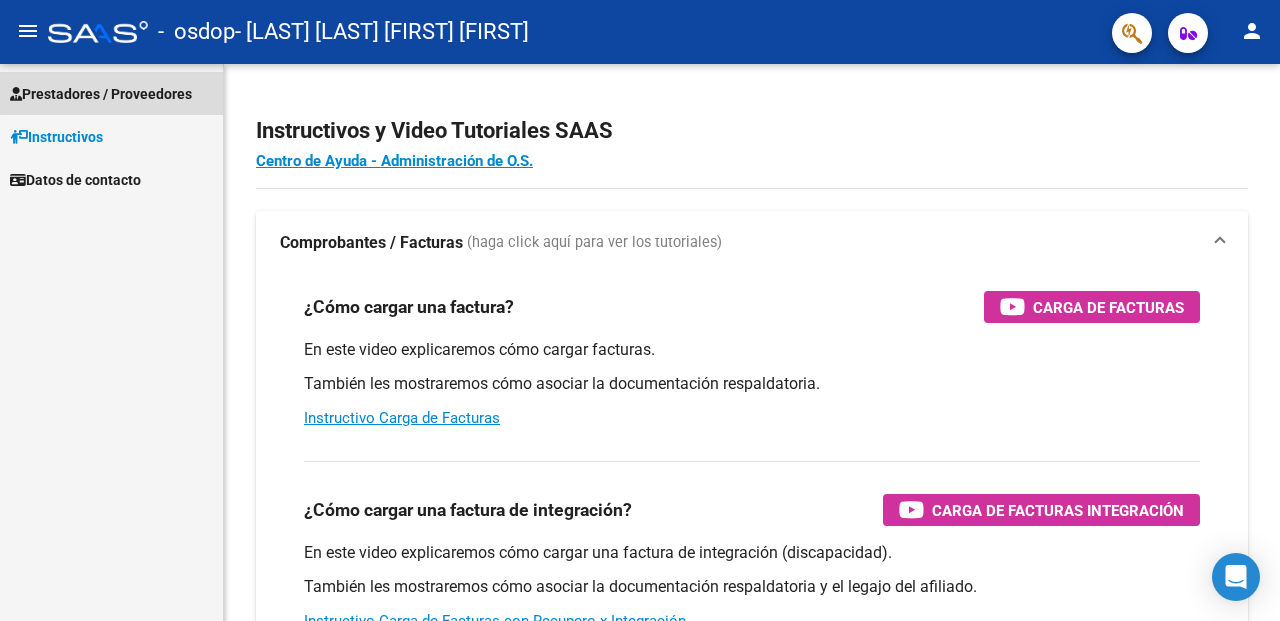 click on "Prestadores / Proveedores" at bounding box center (101, 94) 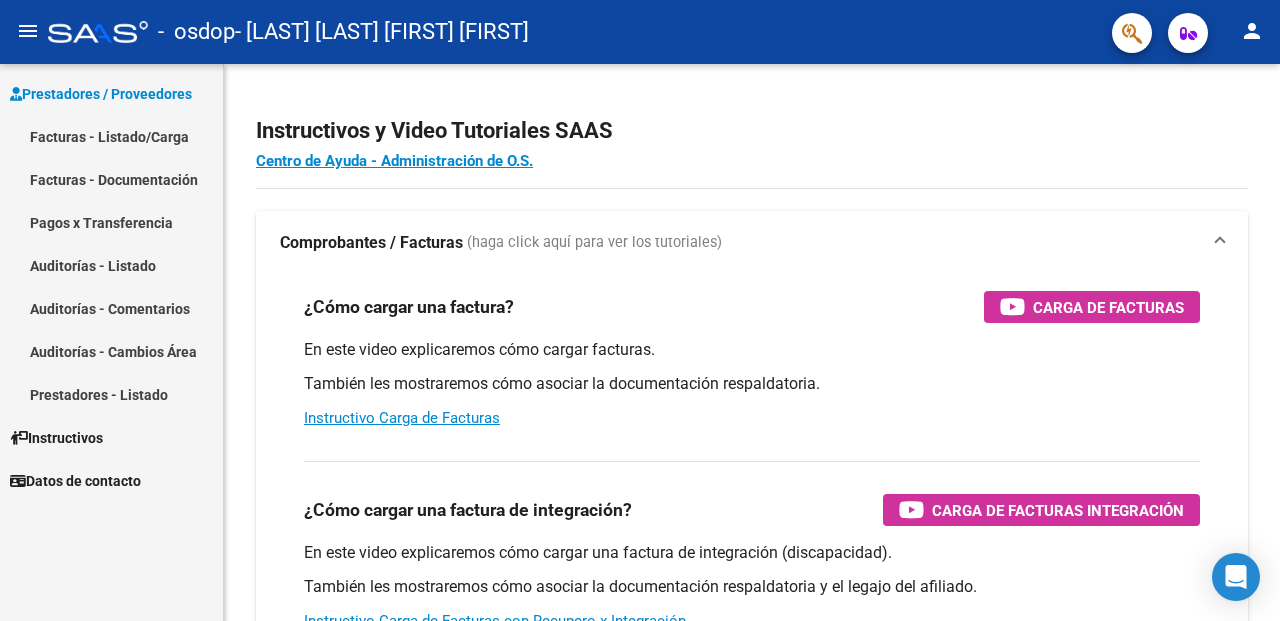 click on "Facturas - Listado/Carga" at bounding box center [111, 136] 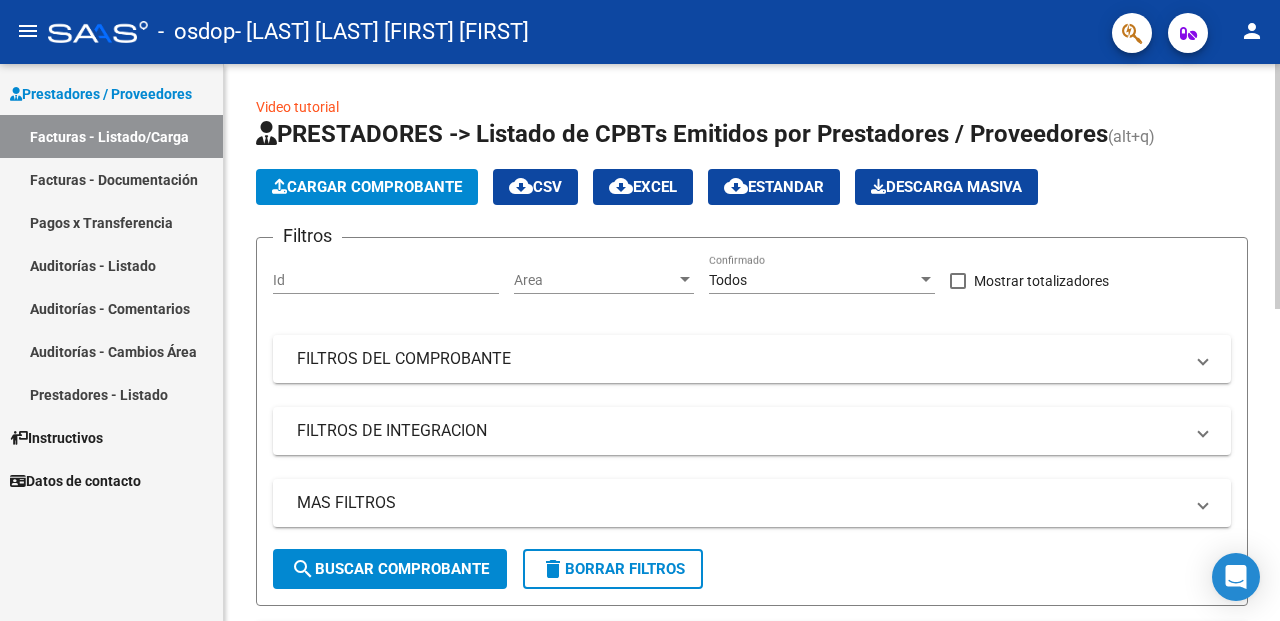 click on "Cargar Comprobante" 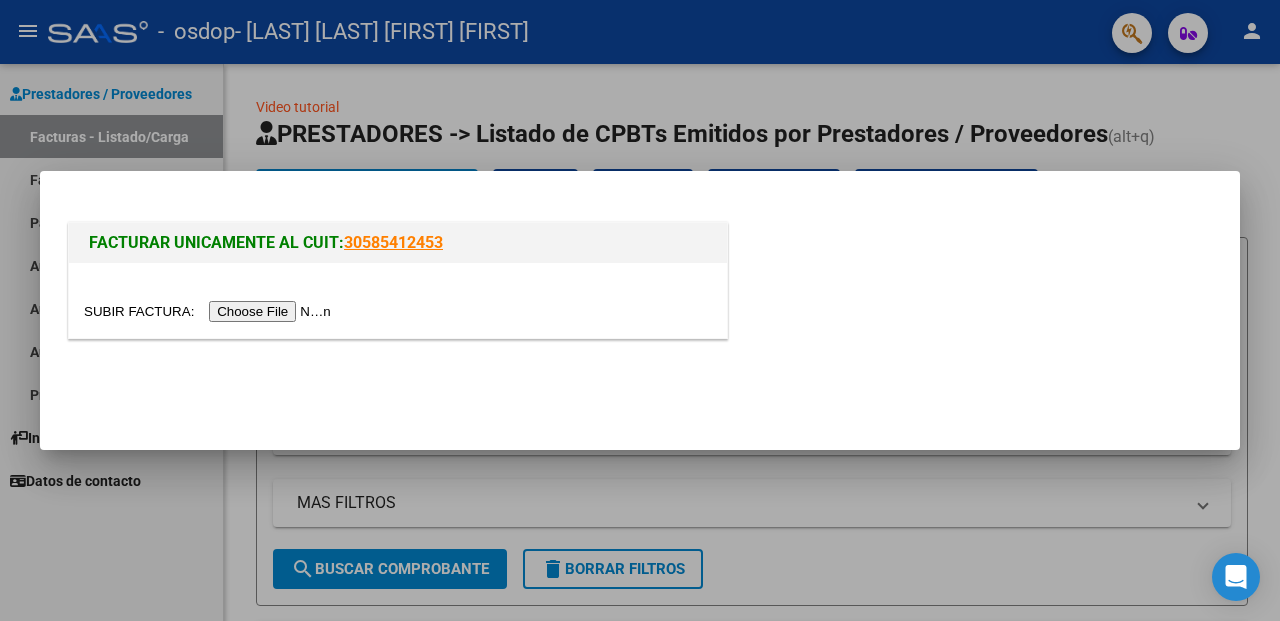 click at bounding box center (210, 311) 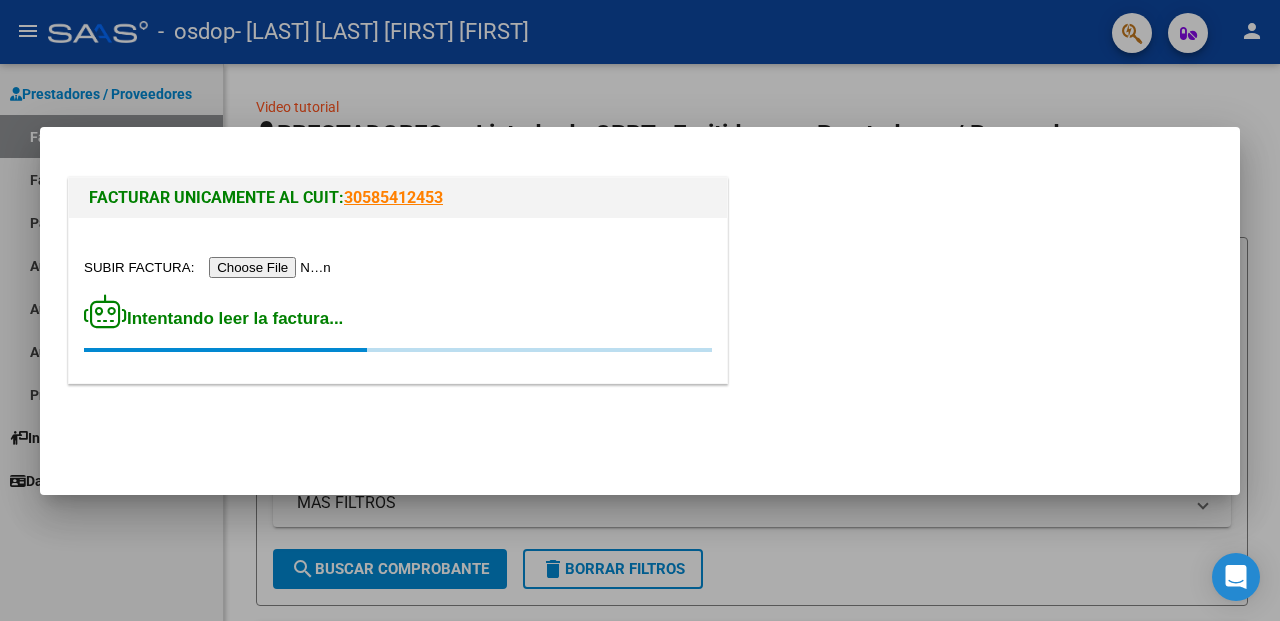 click at bounding box center (210, 267) 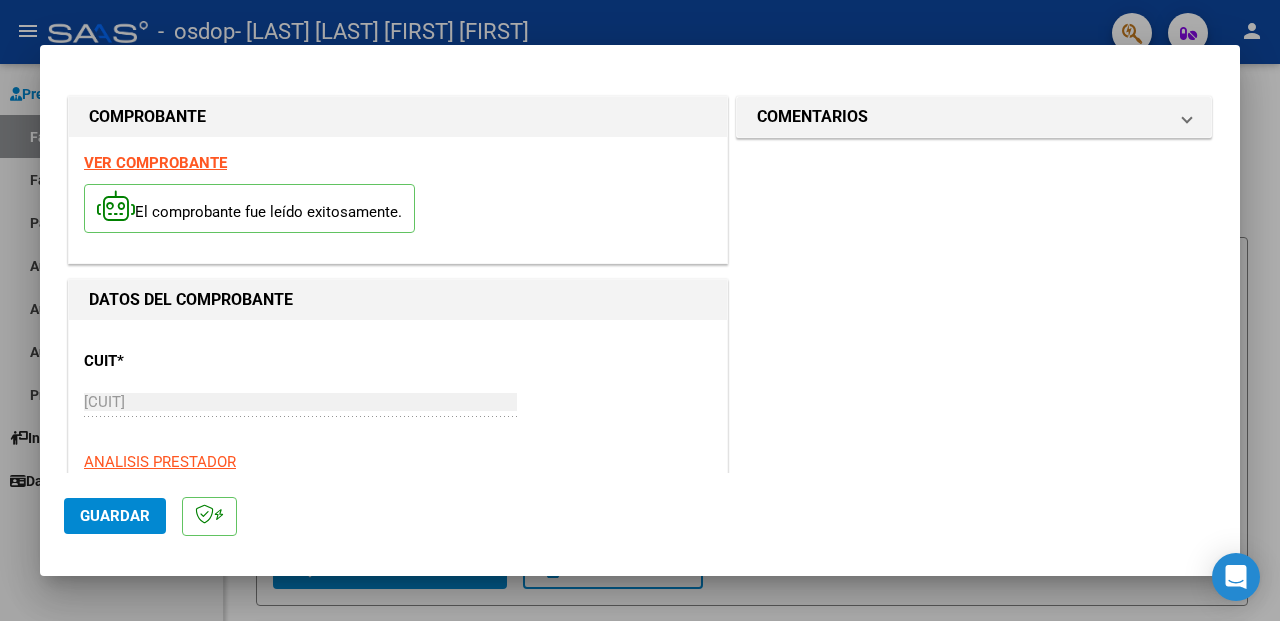 click on "ANALISIS PRESTADOR" at bounding box center [398, 462] 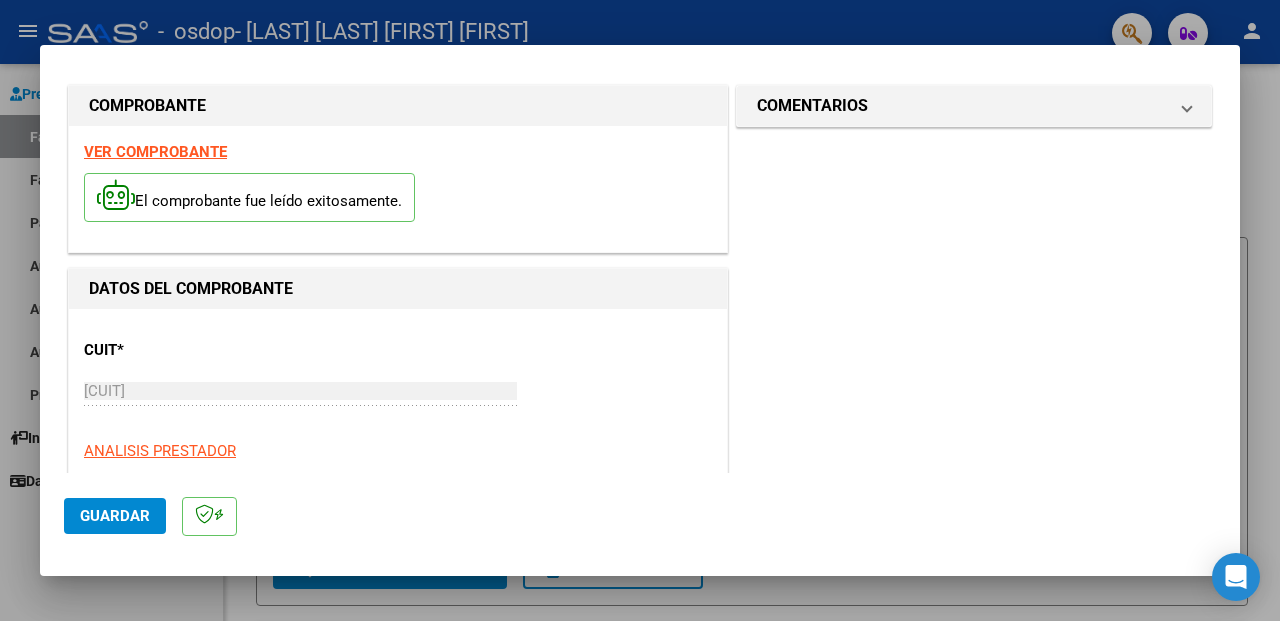 click on "ANALISIS PRESTADOR" at bounding box center (398, 451) 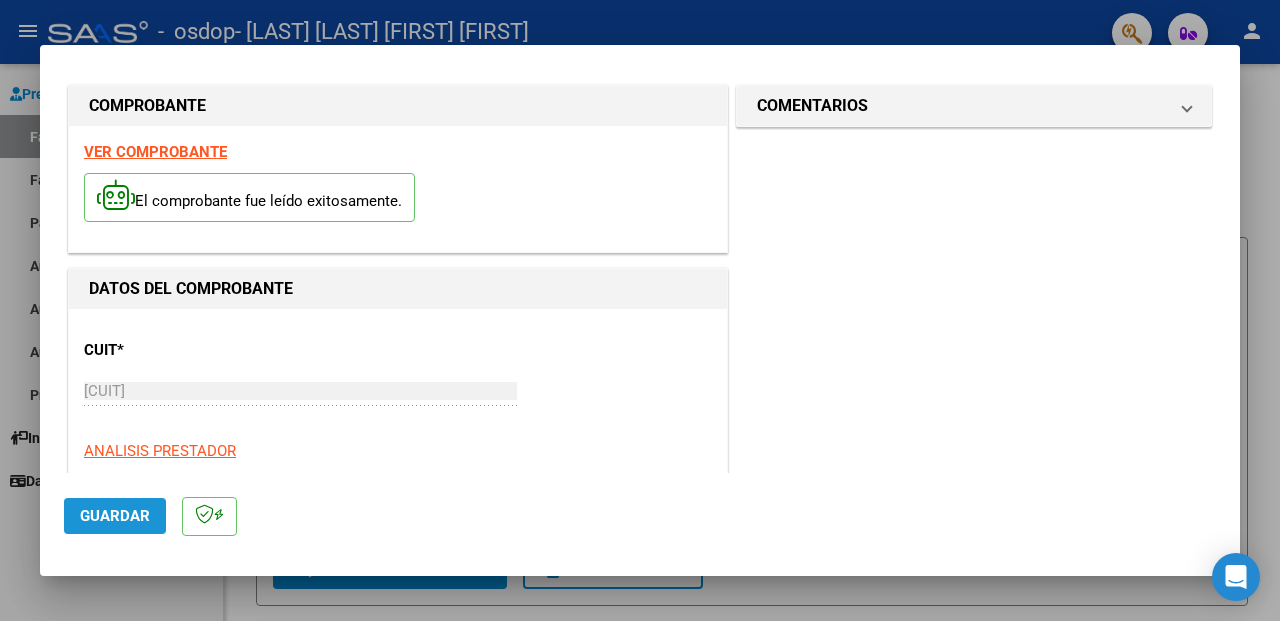 click on "Guardar" 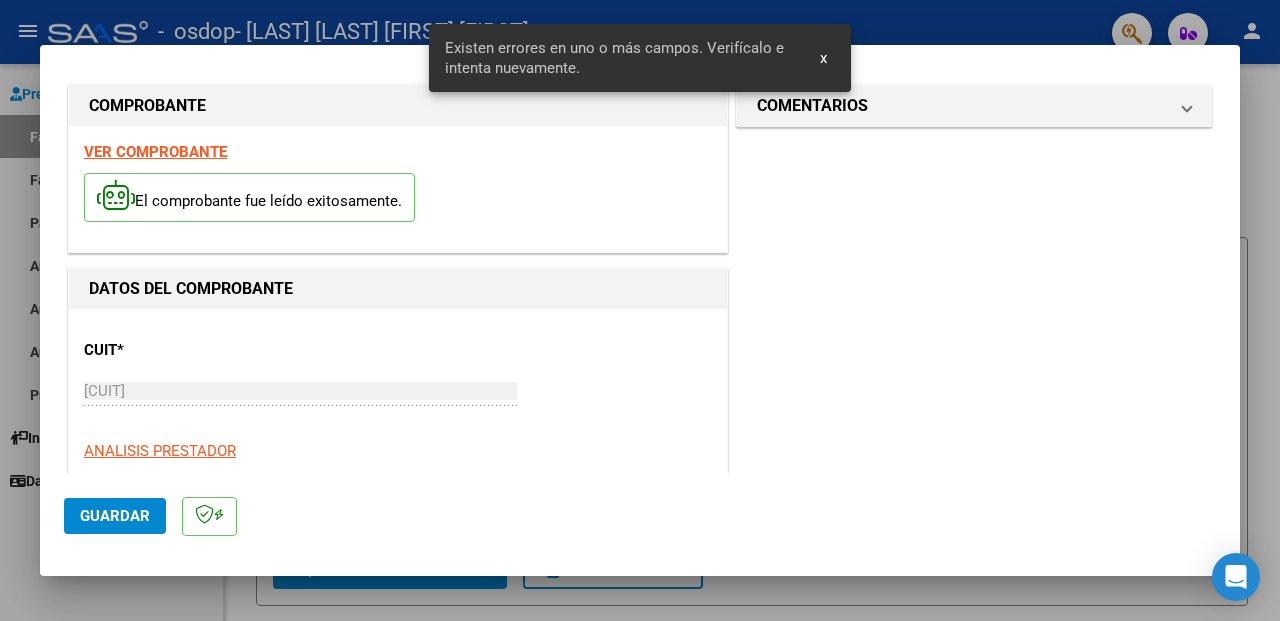 scroll, scrollTop: 480, scrollLeft: 0, axis: vertical 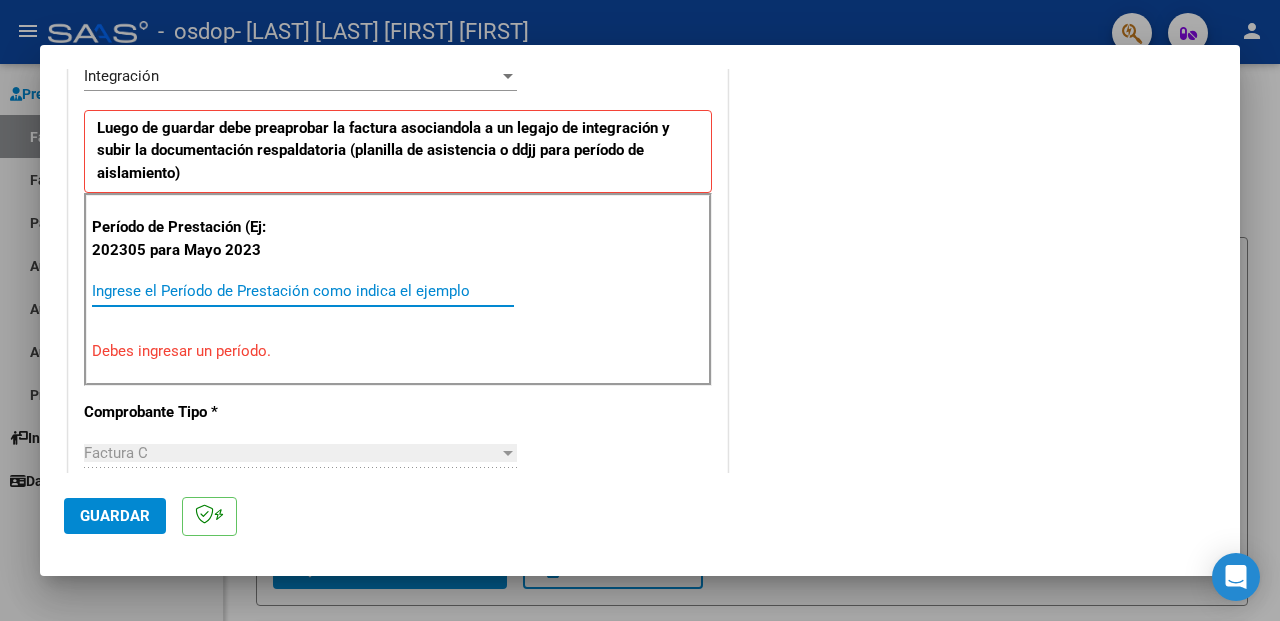 click on "Ingrese el Período de Prestación como indica el ejemplo" at bounding box center [303, 291] 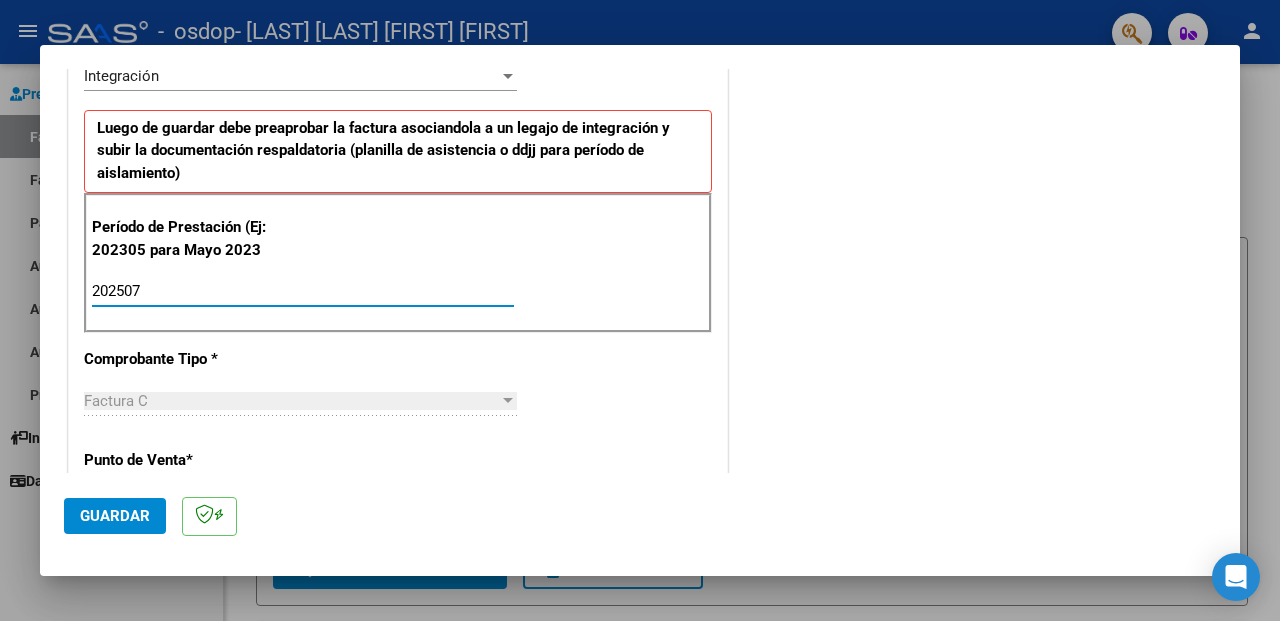 type on "202507" 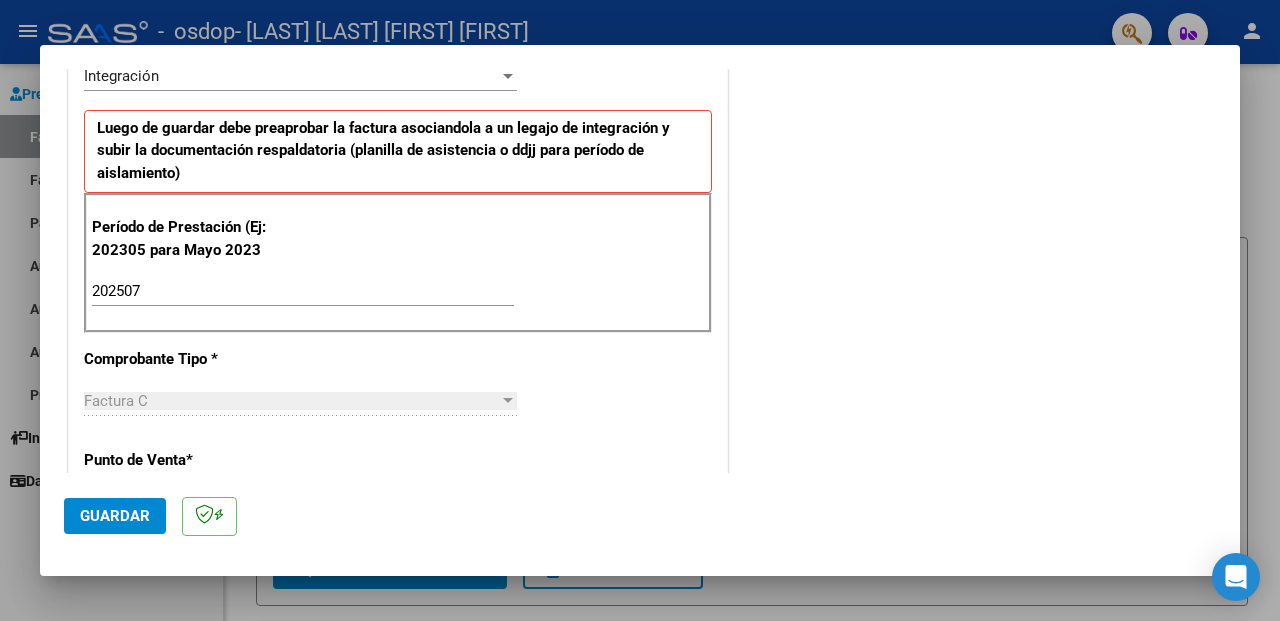 click on "CUIT  *   [CUIT] Ingresar CUIT  ANALISIS PRESTADOR  Area destinado * Integración Seleccionar Area Luego de guardar debe preaprobar la factura asociandola a un legajo de integración y subir la documentación respaldatoria (planilla de asistencia o ddjj para período de aislamiento)  Período de Prestación (Ej: 202305 para Mayo 2023    [DATE] Ingrese el Período de Prestación como indica el ejemplo   Comprobante Tipo * Factura C Seleccionar Tipo Punto de Venta  *   1 Ingresar el Nro.  Número  *   297 Ingresar el Nro.  Monto  *   $ 98.964,88 Ingresar el monto  Fecha del Cpbt.  *   [DATE] Ingresar la fecha  CAE / CAEA (no ingrese CAI)    [CAE] Ingresar el CAE o CAEA (no ingrese CAI)  Fecha de Vencimiento    Ingresar la fecha  Ref. Externa    Ingresar la ref.  N° Liquidación    Ingresar el N° Liquidación" at bounding box center [398, 596] 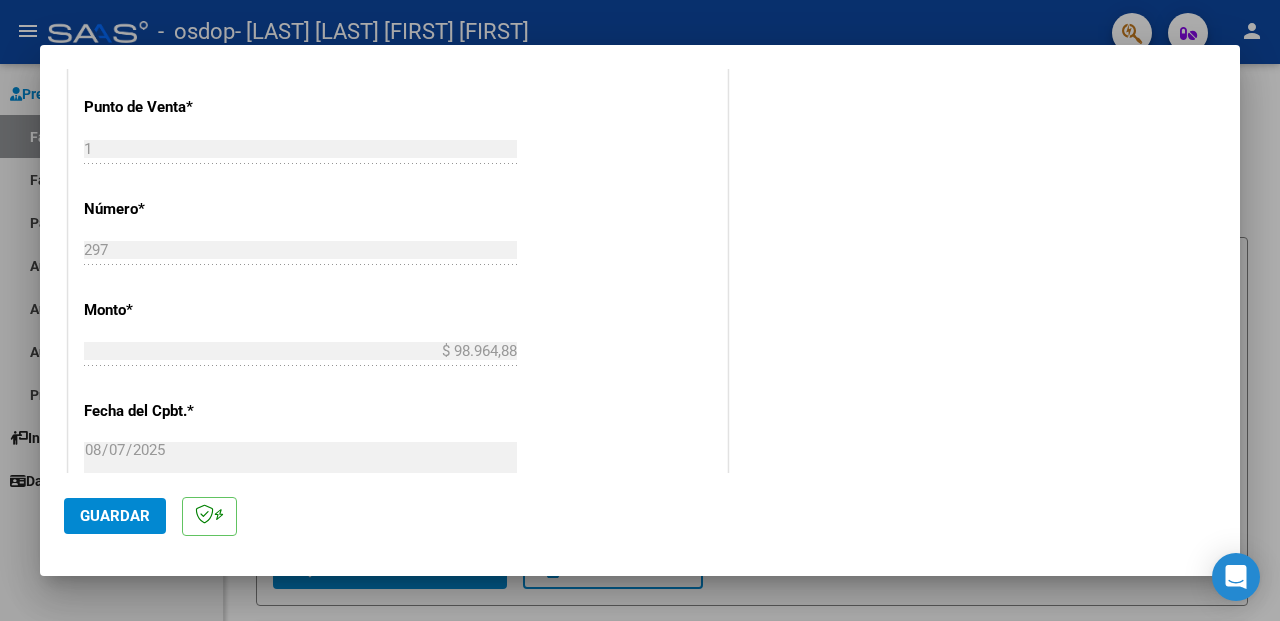 scroll, scrollTop: 1186, scrollLeft: 0, axis: vertical 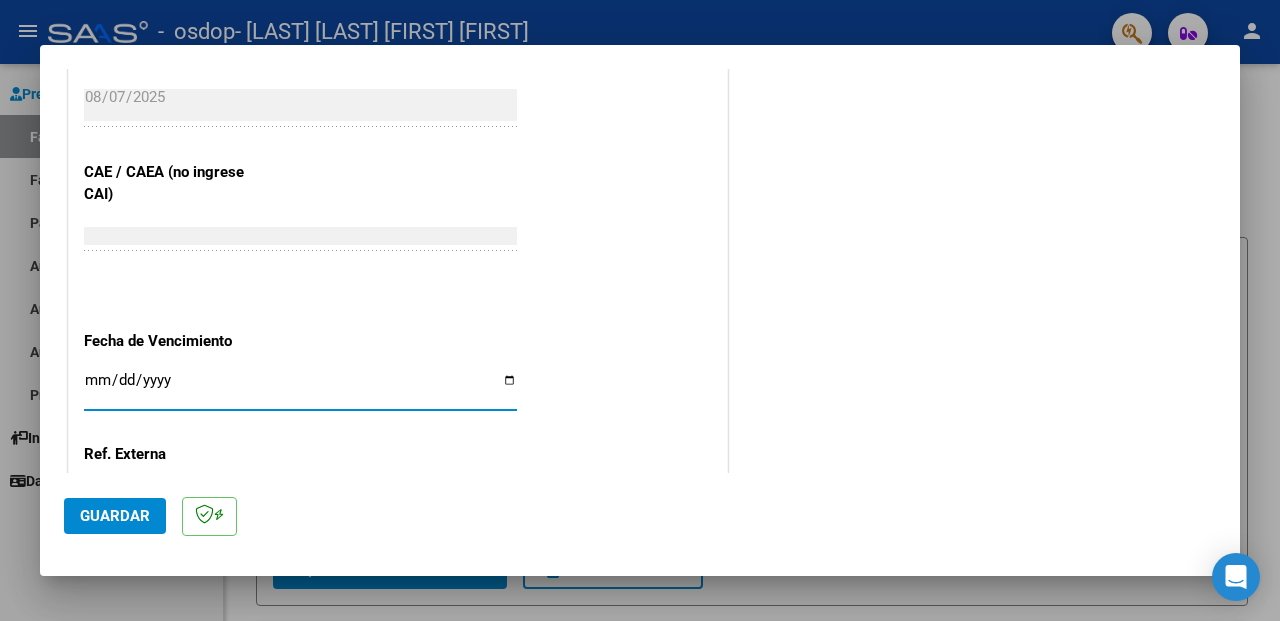 click on "Ingresar la fecha" at bounding box center (300, 388) 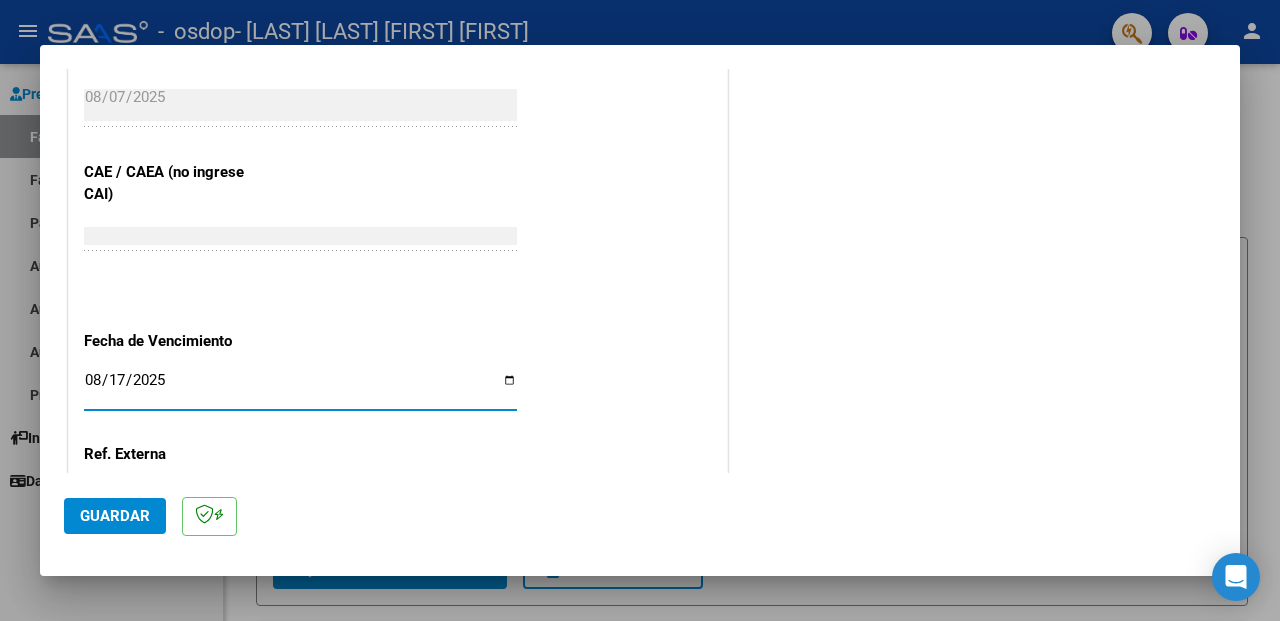 type on "2025-08-17" 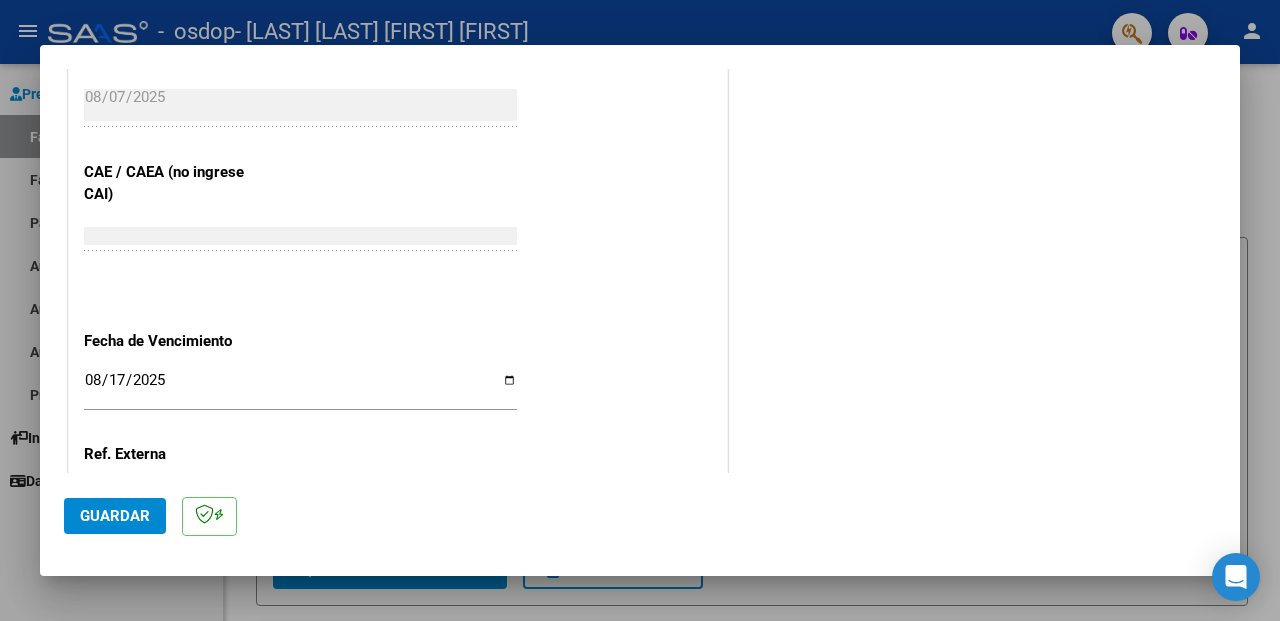 click on "CUIT  *   [CUIT] Ingresar CUIT  ANALISIS PRESTADOR  Area destinado * Integración Seleccionar Area Luego de guardar debe preaprobar la factura asociandola a un legajo de integración y subir la documentación respaldatoria (planilla de asistencia o ddjj para período de aislamiento)  Período de Prestación (Ej: 202305 para Mayo 2023    [DATE] Ingrese el Período de Prestación como indica el ejemplo   Comprobante Tipo * Factura C Seleccionar Tipo Punto de Venta  *   1 Ingresar el Nro.  Número  *   297 Ingresar el Nro.  Monto  *   $ 98.964,88 Ingresar el monto  Fecha del Cpbt.  *   [DATE] Ingresar la fecha  CAE / CAEA (no ingrese CAI)    [CAE] Ingresar el CAE o CAEA (no ingrese CAI)  Fecha de Vencimiento    [DATE] Ingresar la fecha  Ref. Externa    Ingresar la ref.  N° Liquidación    Ingresar el N° Liquidación" at bounding box center [398, -110] 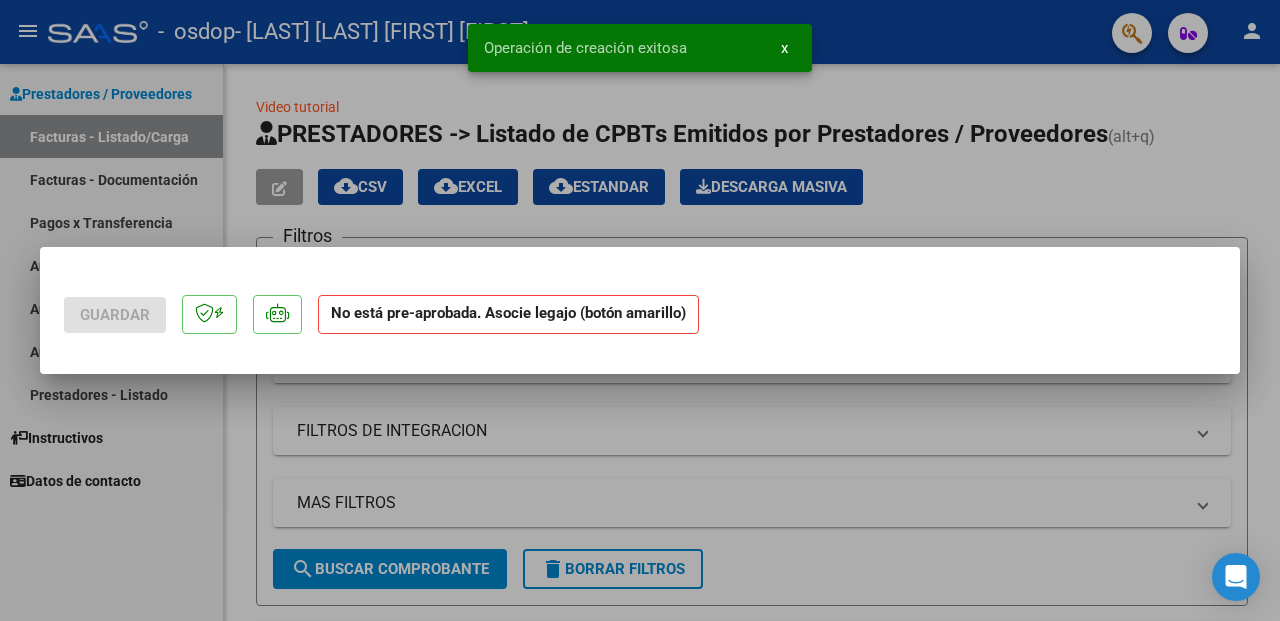 scroll, scrollTop: 0, scrollLeft: 0, axis: both 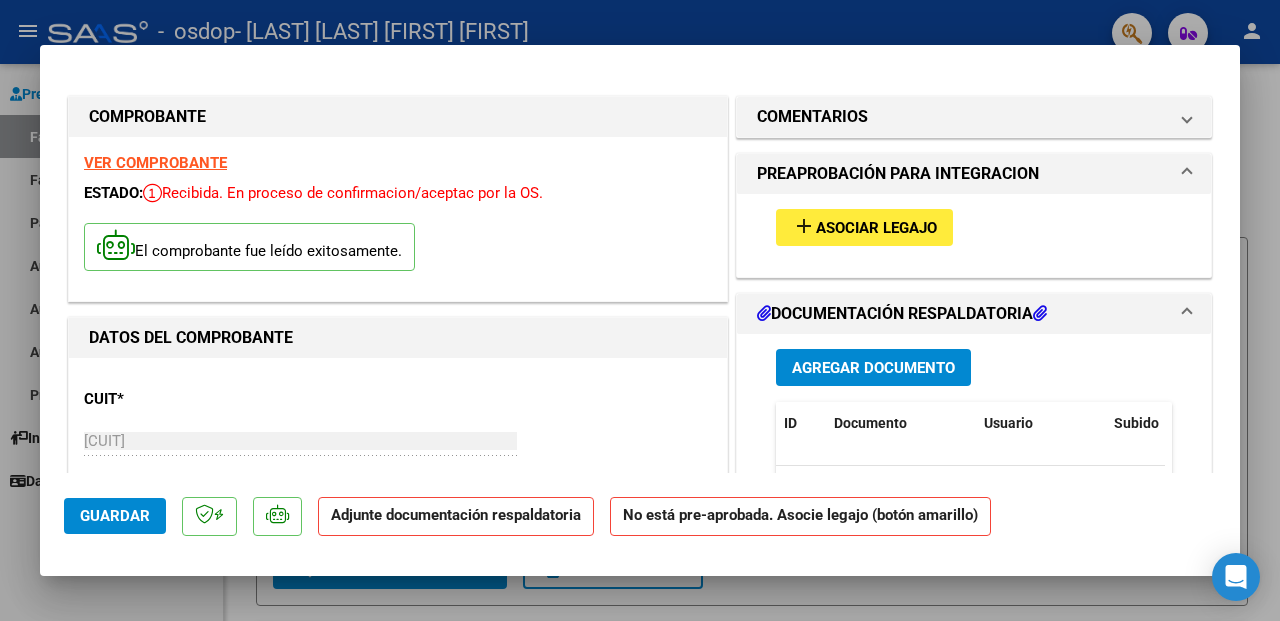 click on "Agregar Documento" at bounding box center [873, 368] 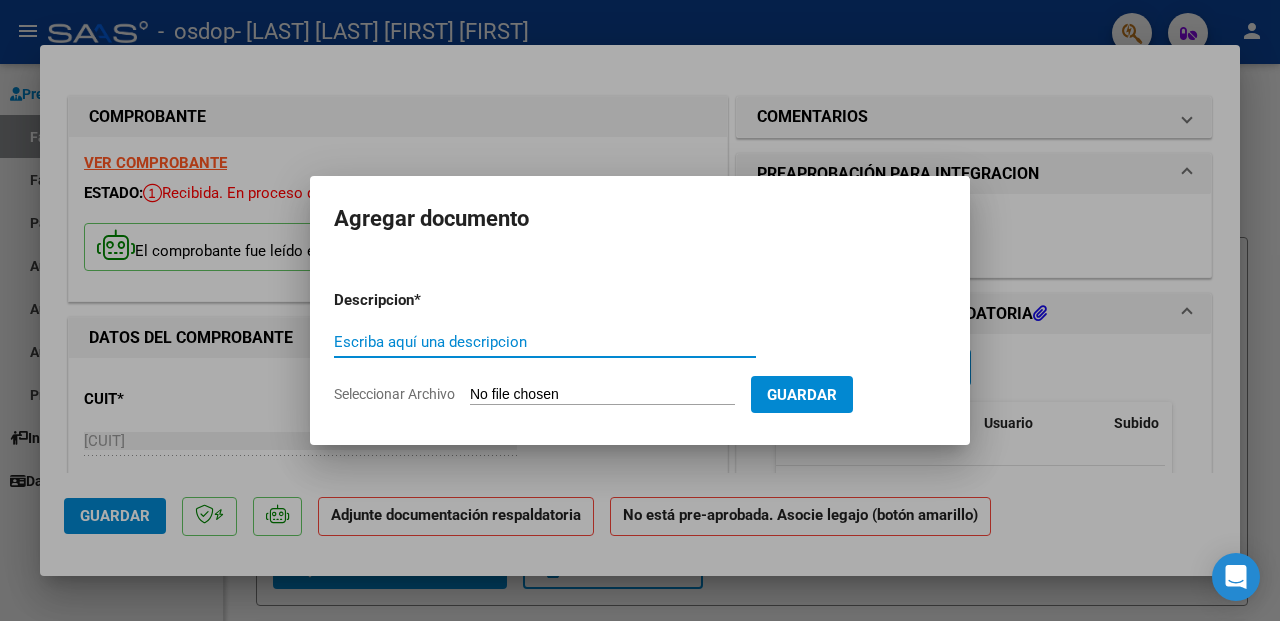 click on "Escriba aquí una descripcion" at bounding box center [545, 342] 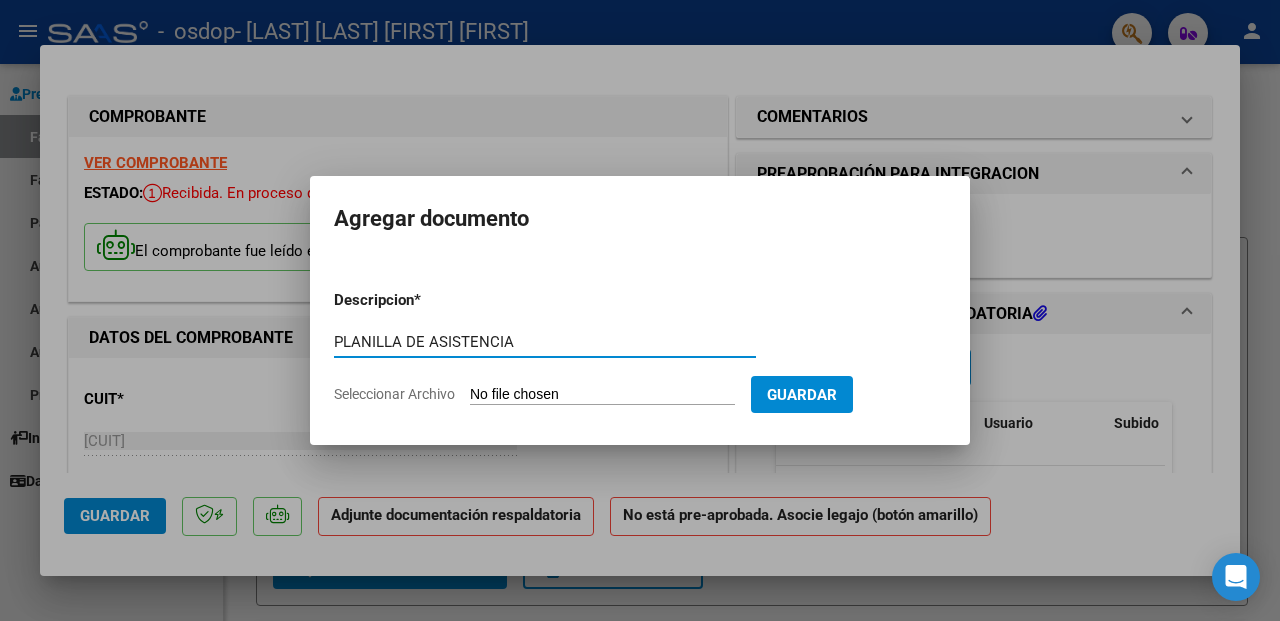 type on "PLANILLA DE ASISTENCIA" 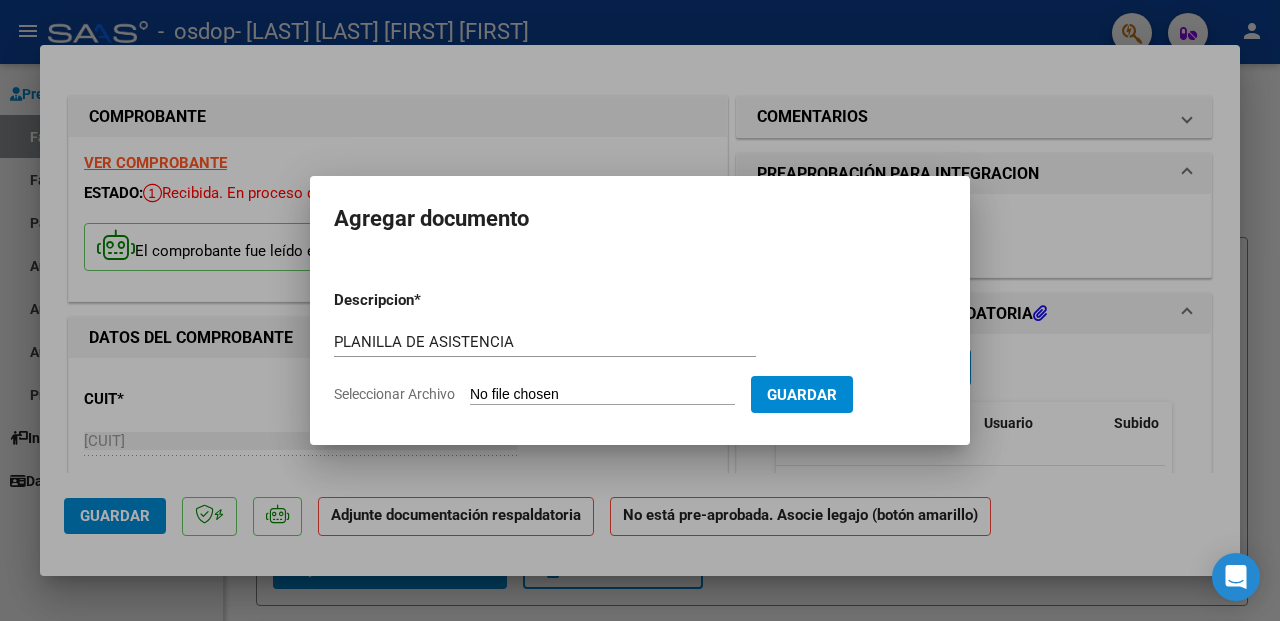 click on "Seleccionar Archivo" at bounding box center (602, 395) 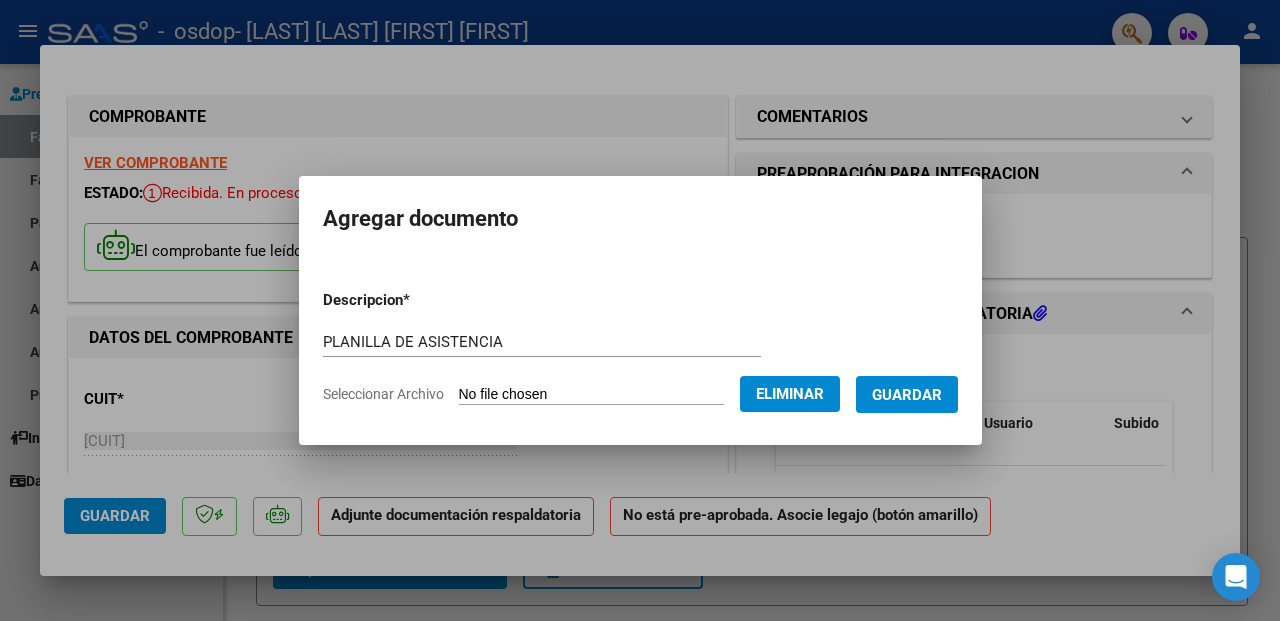 click on "Guardar" at bounding box center [907, 395] 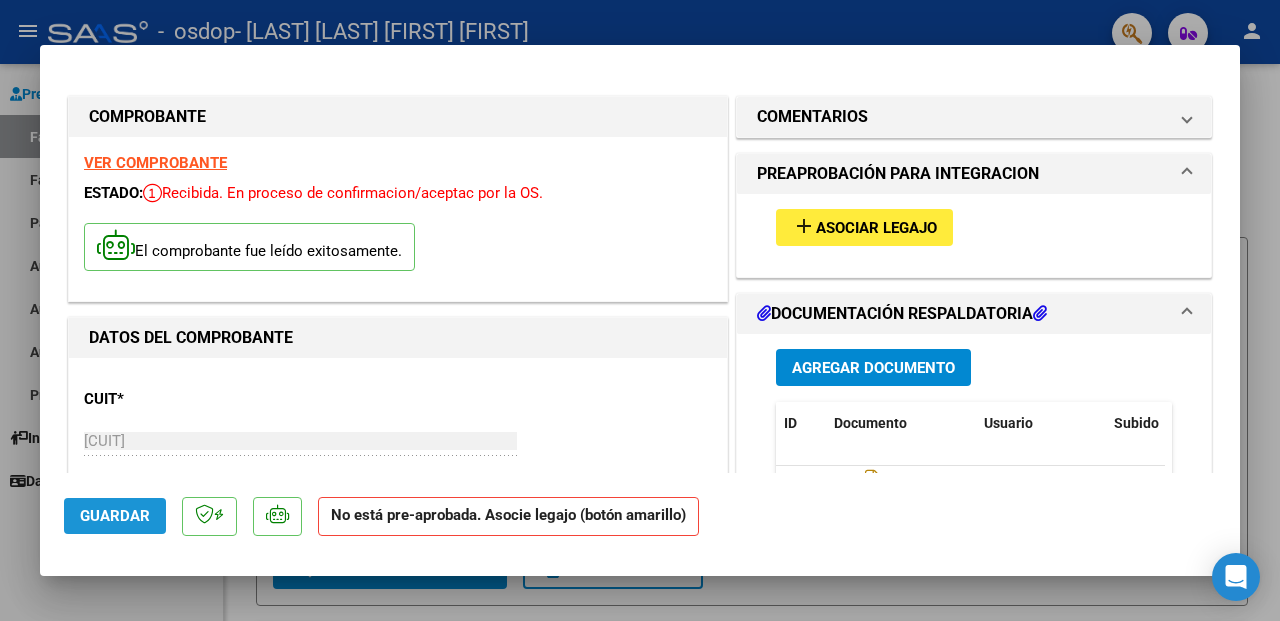 click on "Guardar" 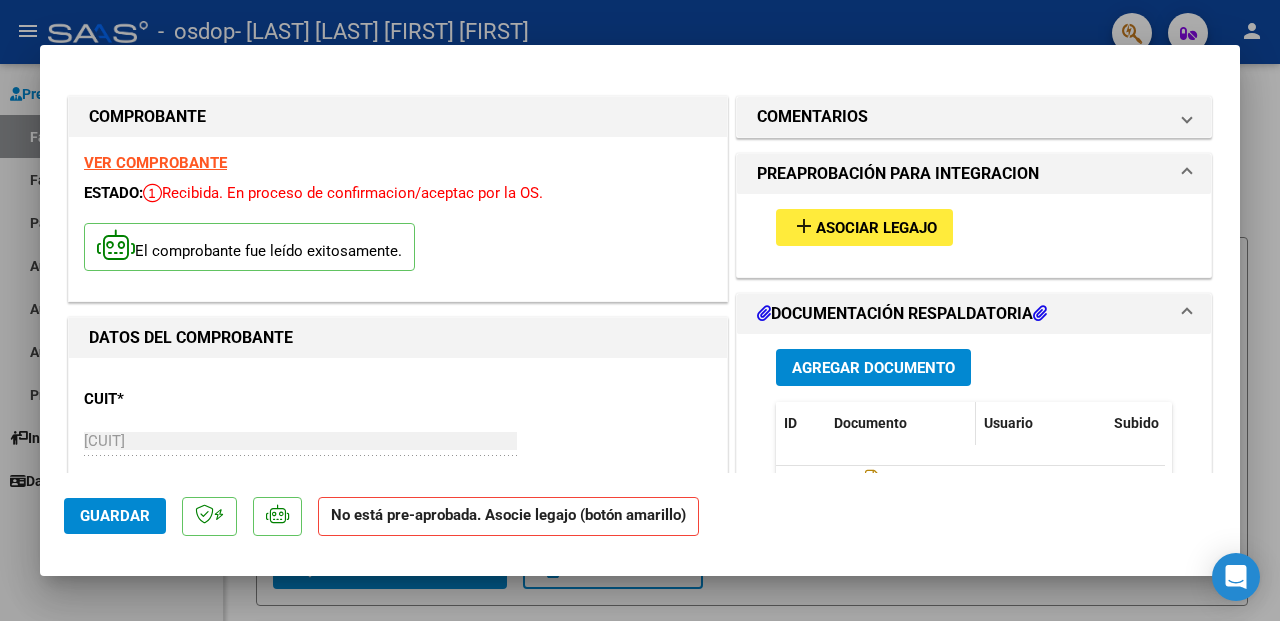 click on "Documento" at bounding box center [870, 423] 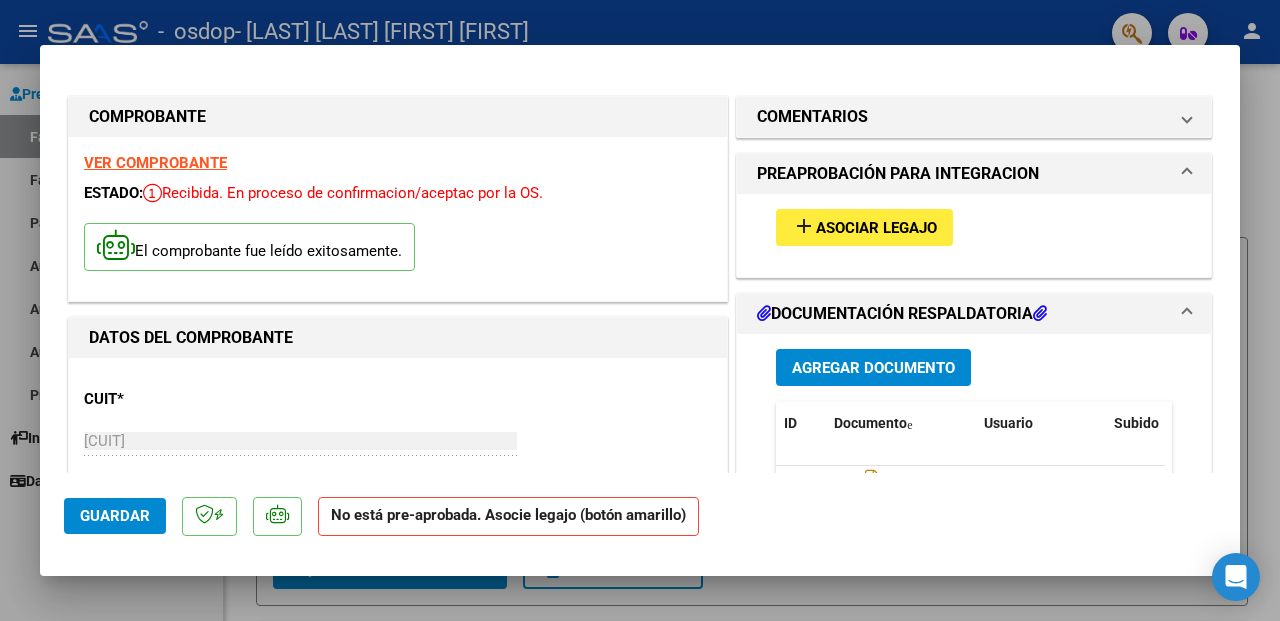 click at bounding box center [1187, 314] 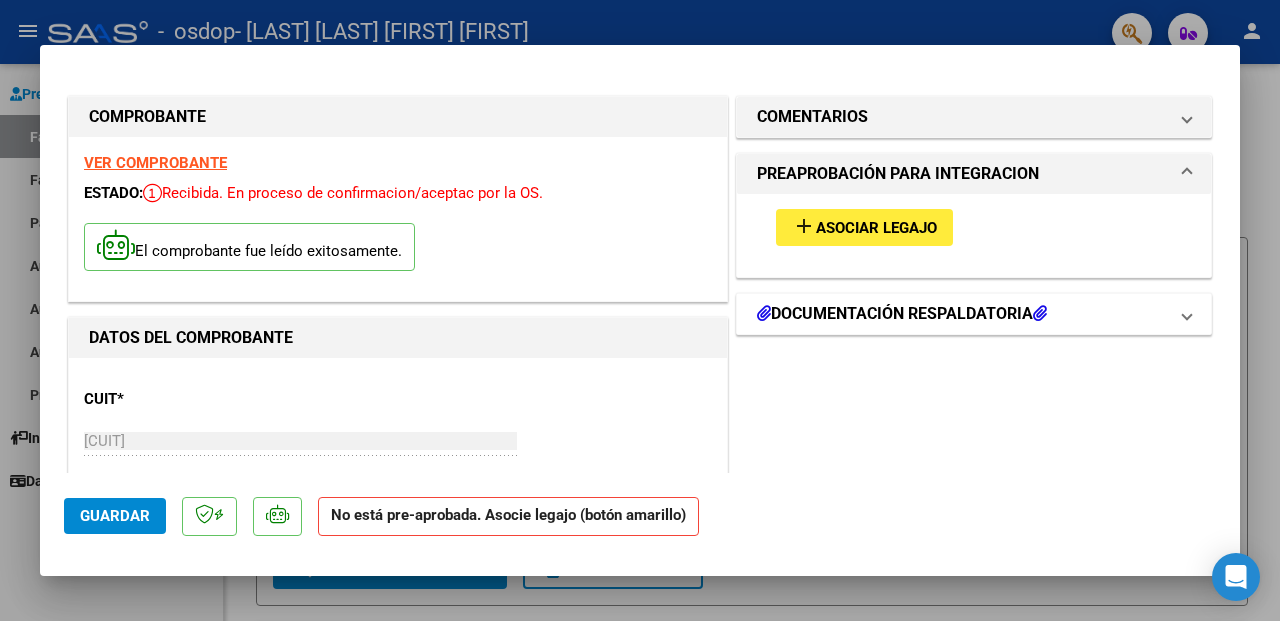 click at bounding box center [1187, 314] 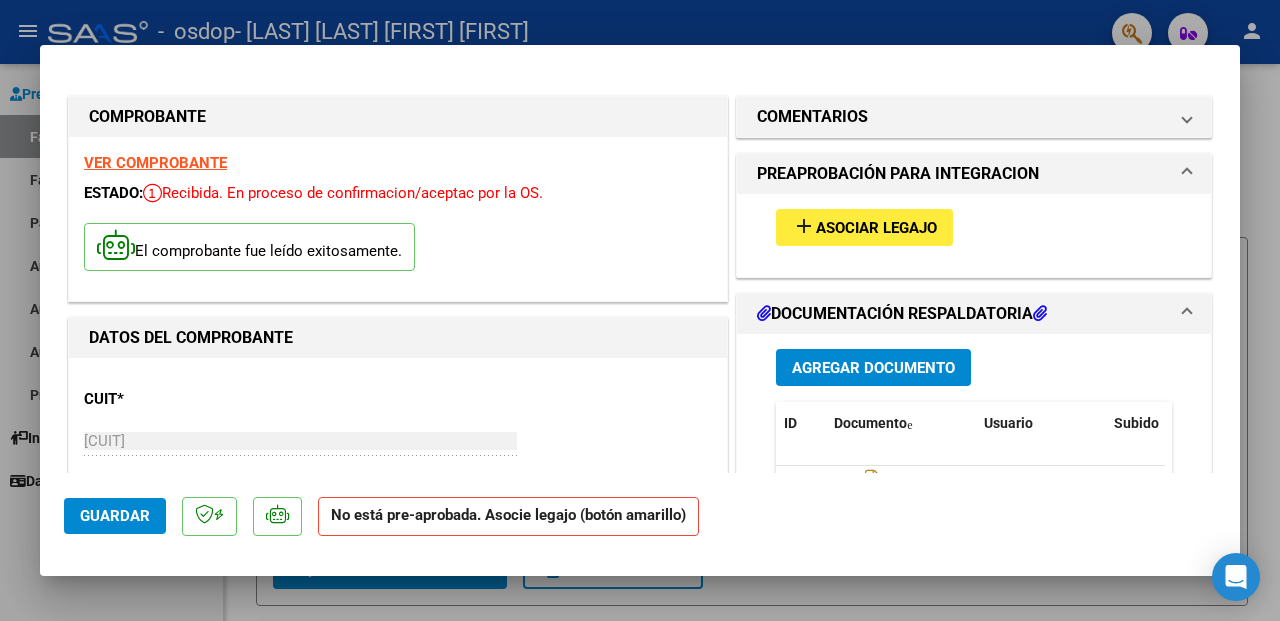 click on "Agregar Documento" at bounding box center [873, 368] 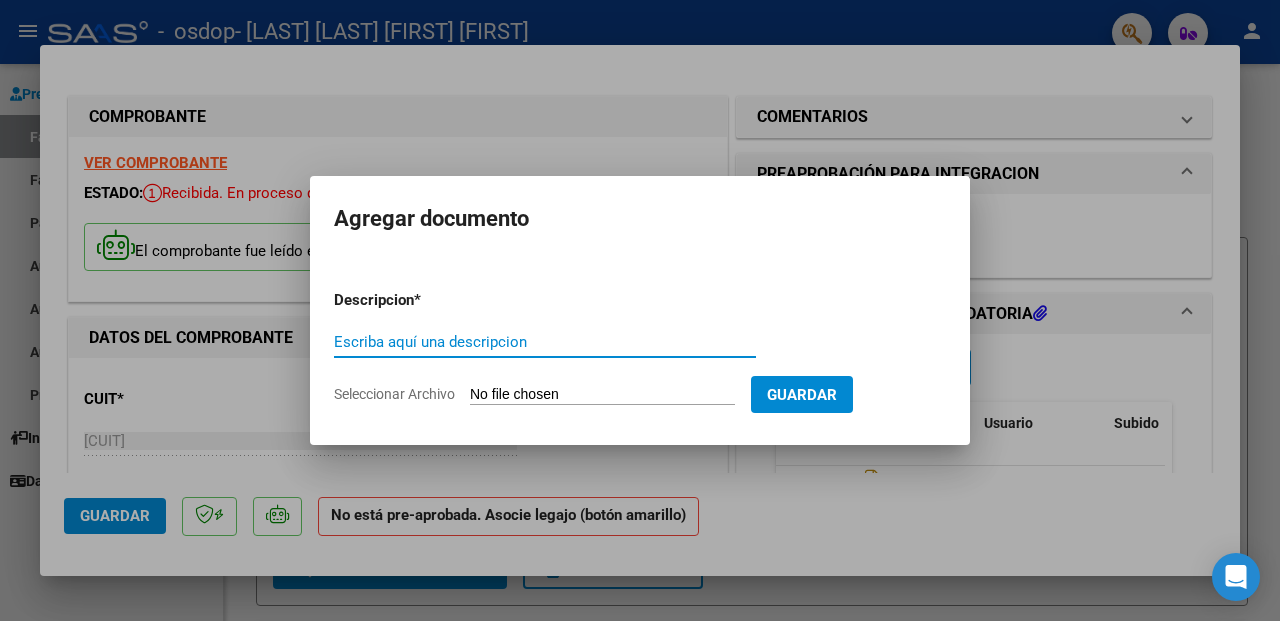 click on "Descripcion  *   Escriba aquí una descripcion  Seleccionar Archivo Guardar" at bounding box center (640, 347) 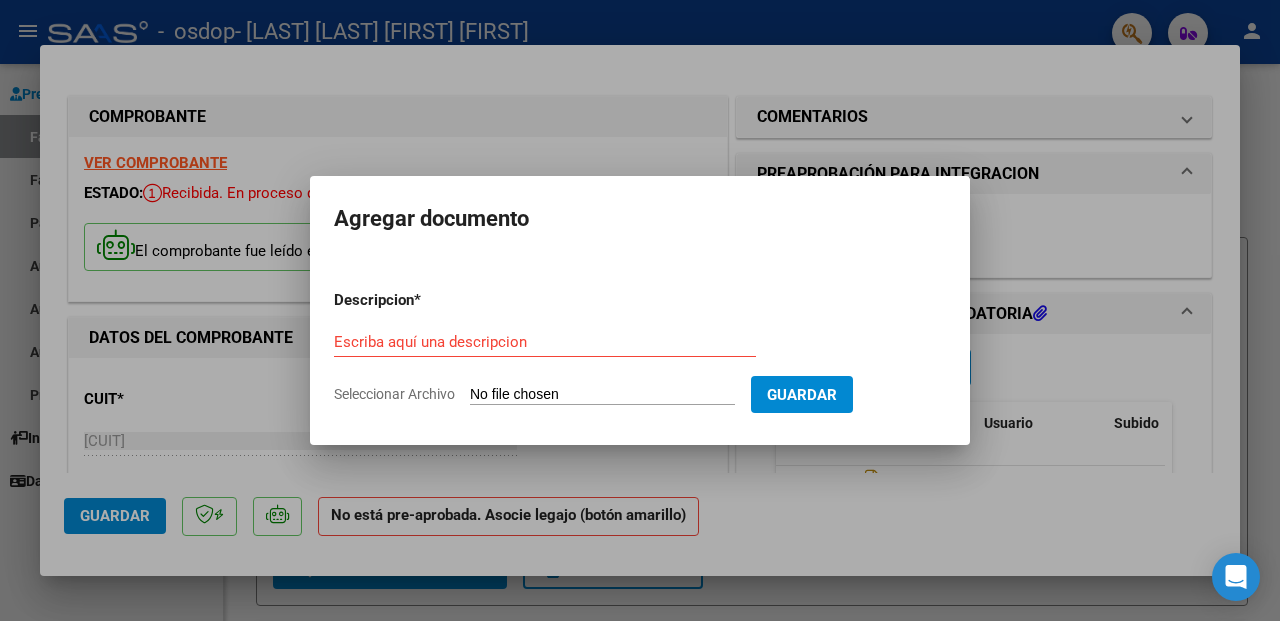 click at bounding box center [640, 310] 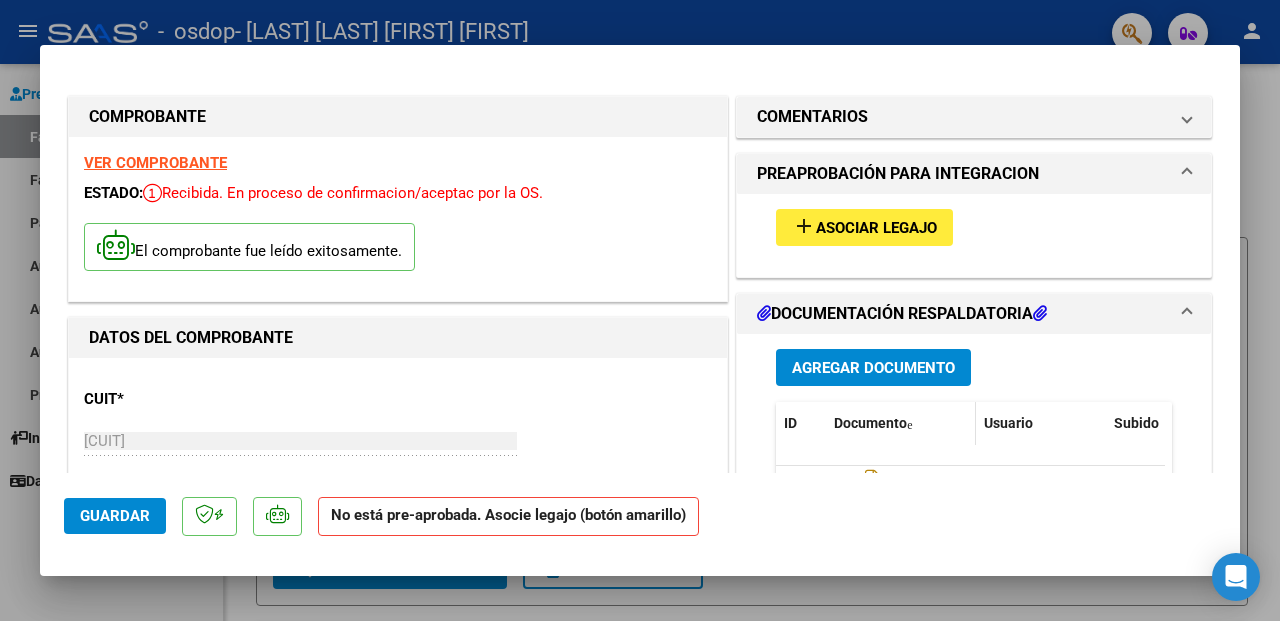 click at bounding box center [909, 425] 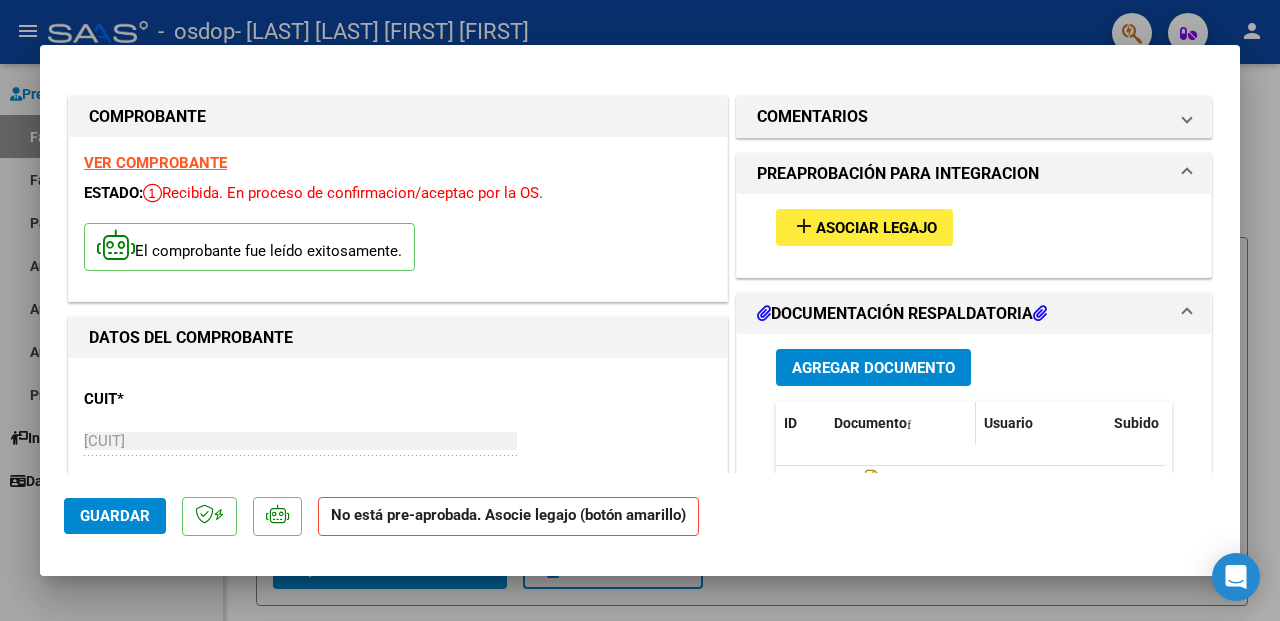 click at bounding box center (909, 425) 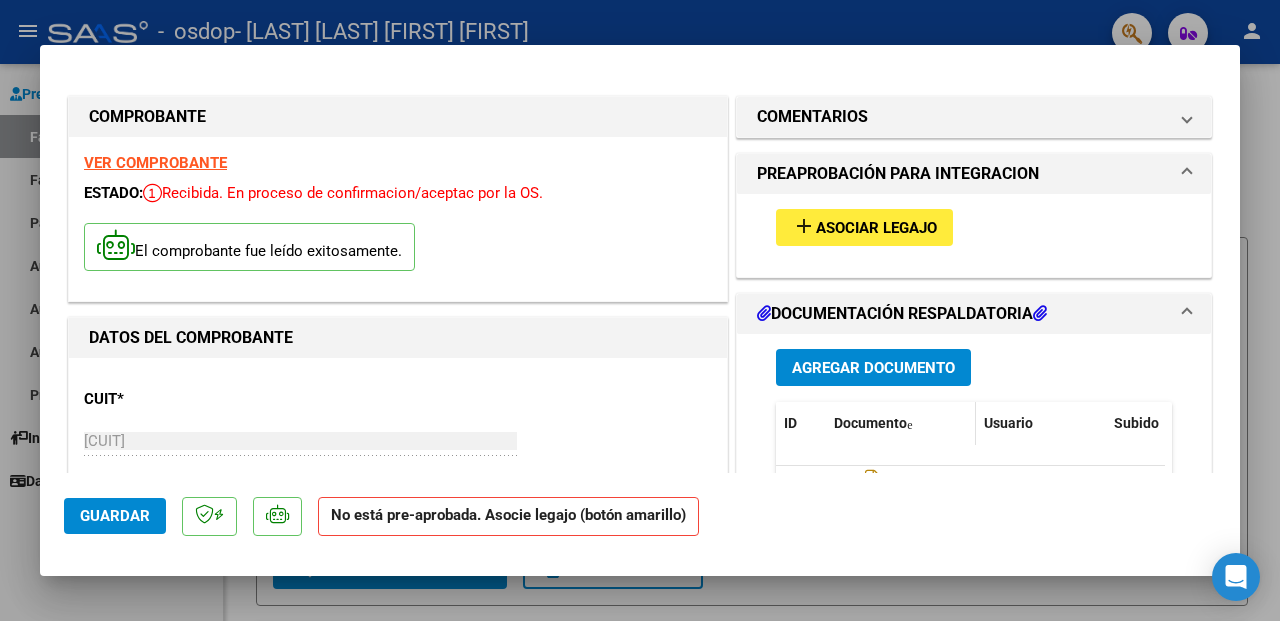 click at bounding box center [909, 425] 